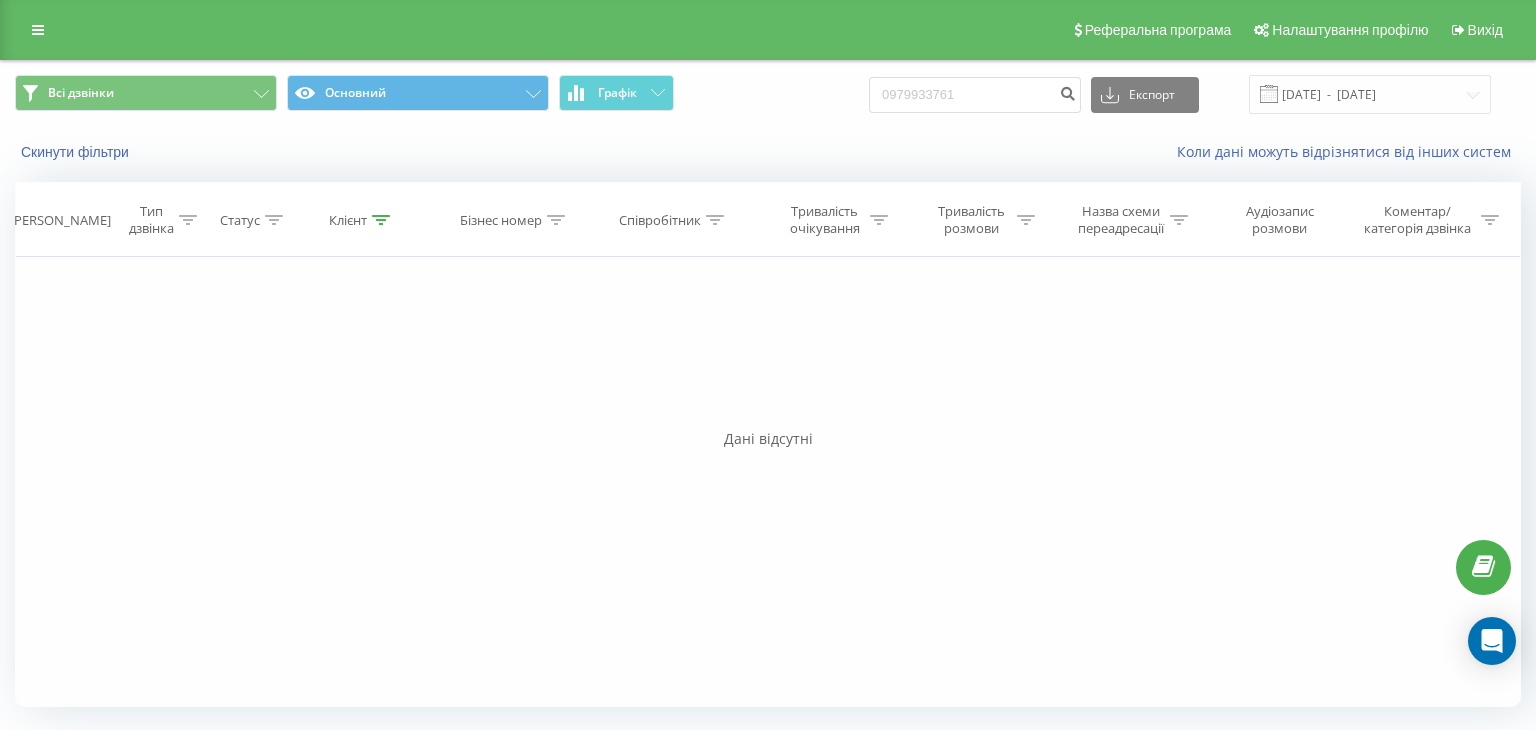 scroll, scrollTop: 0, scrollLeft: 0, axis: both 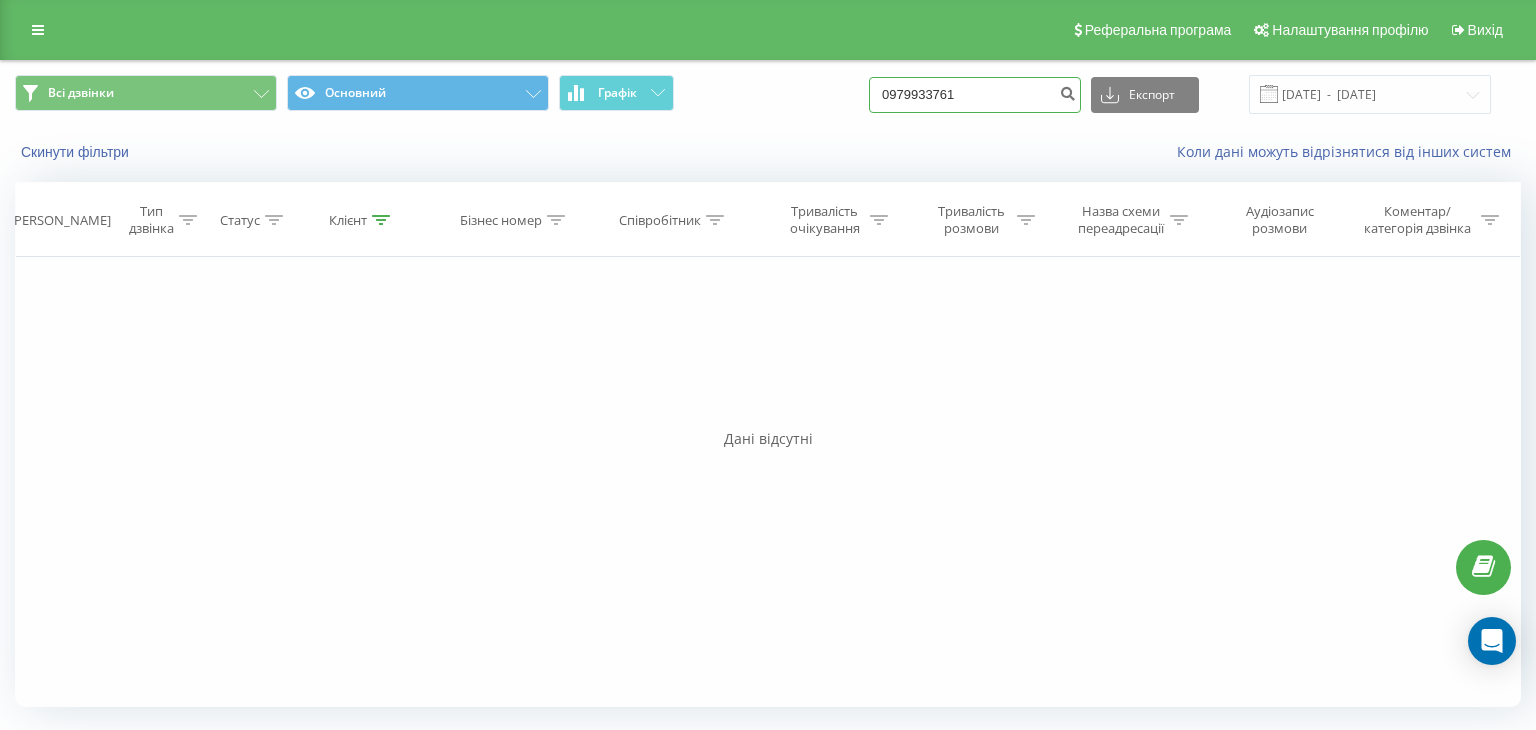 drag, startPoint x: 1027, startPoint y: 105, endPoint x: 733, endPoint y: 109, distance: 294.02722 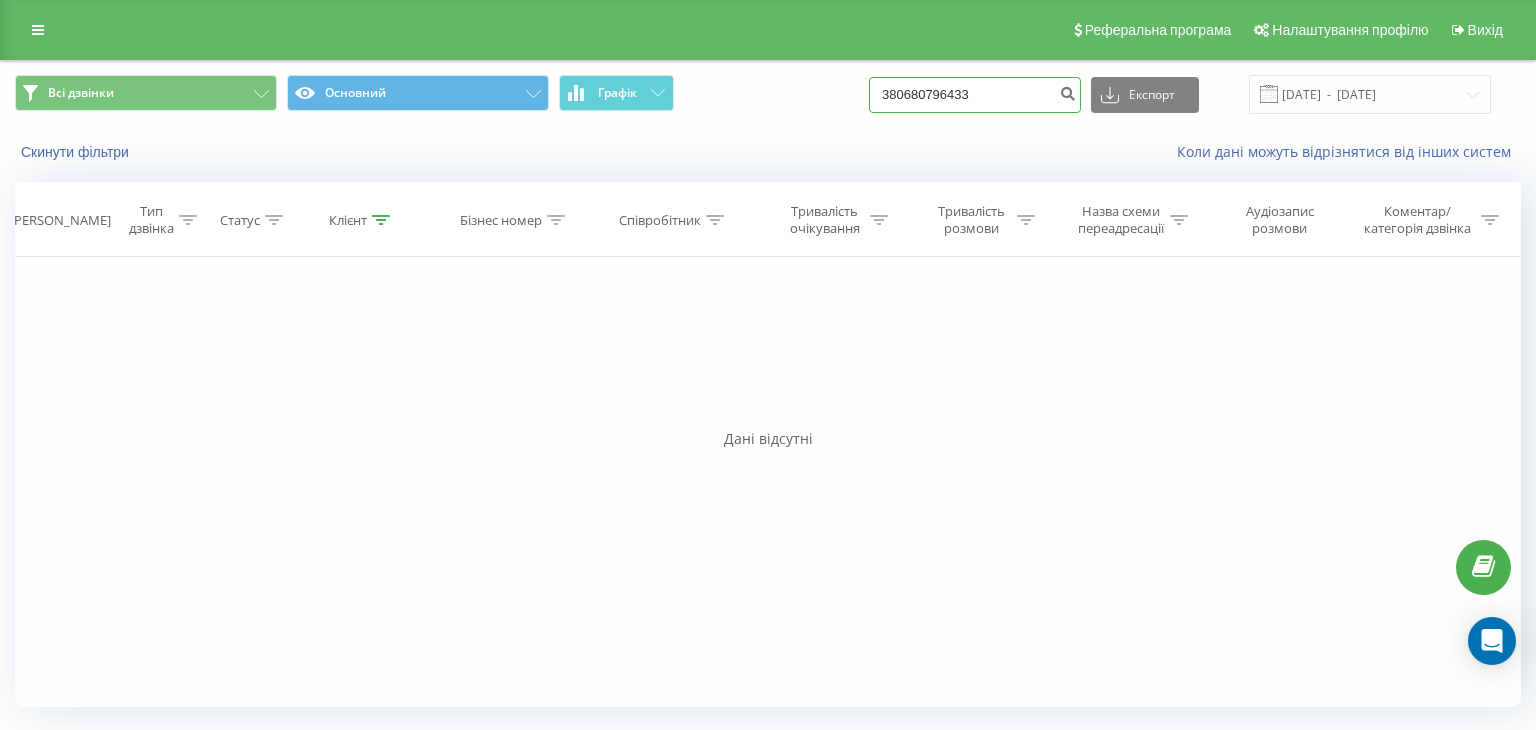 drag, startPoint x: 923, startPoint y: 93, endPoint x: 889, endPoint y: 105, distance: 36.05551 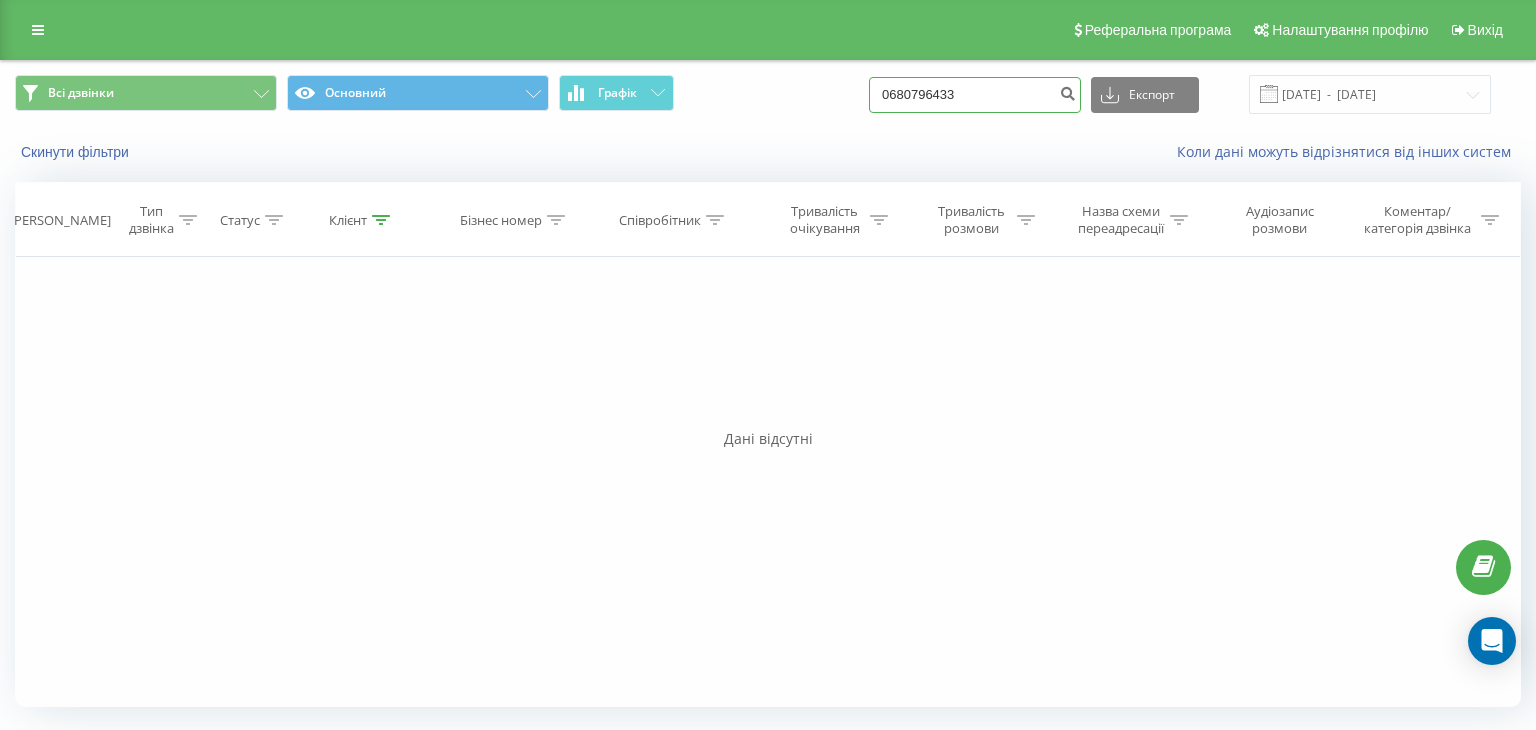 type on "0680796433" 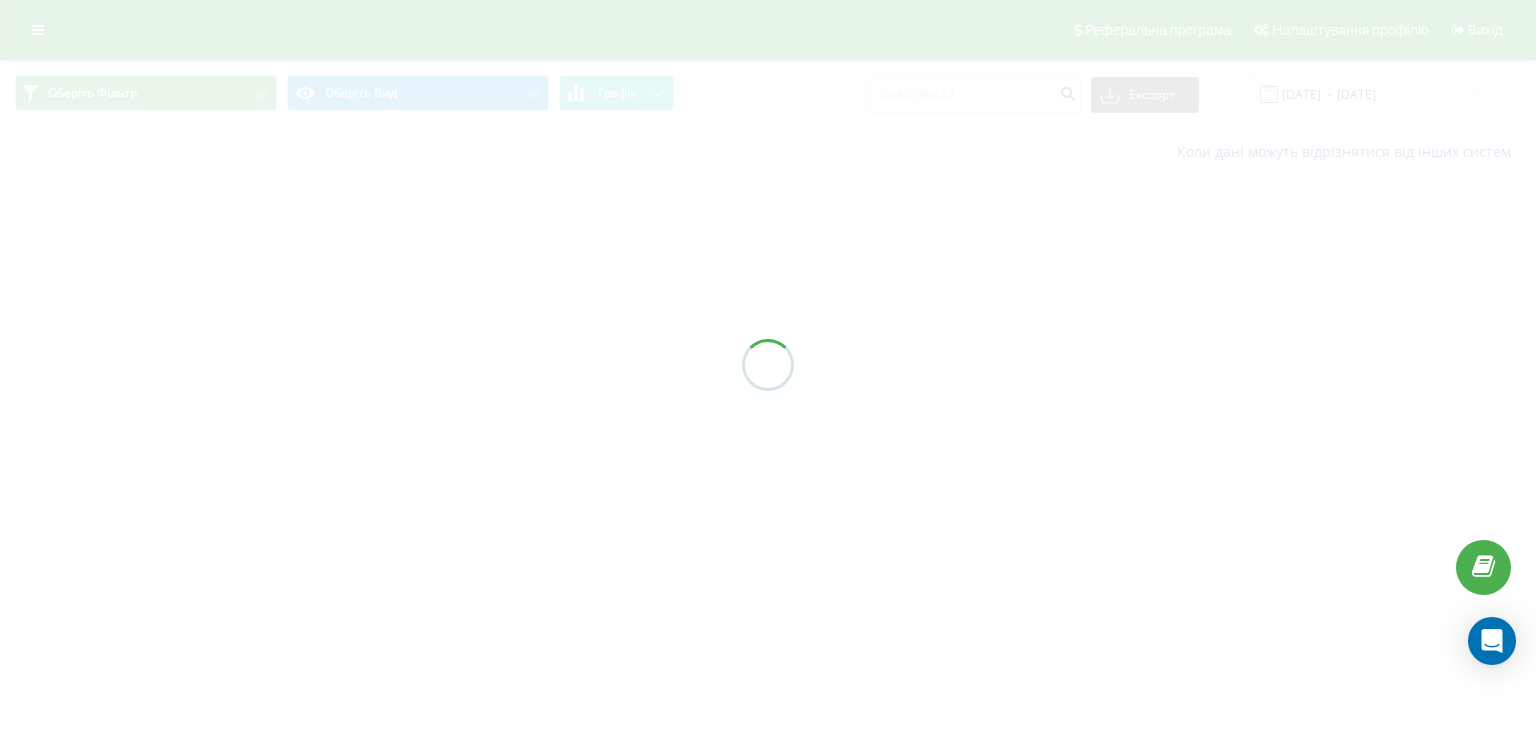 scroll, scrollTop: 0, scrollLeft: 0, axis: both 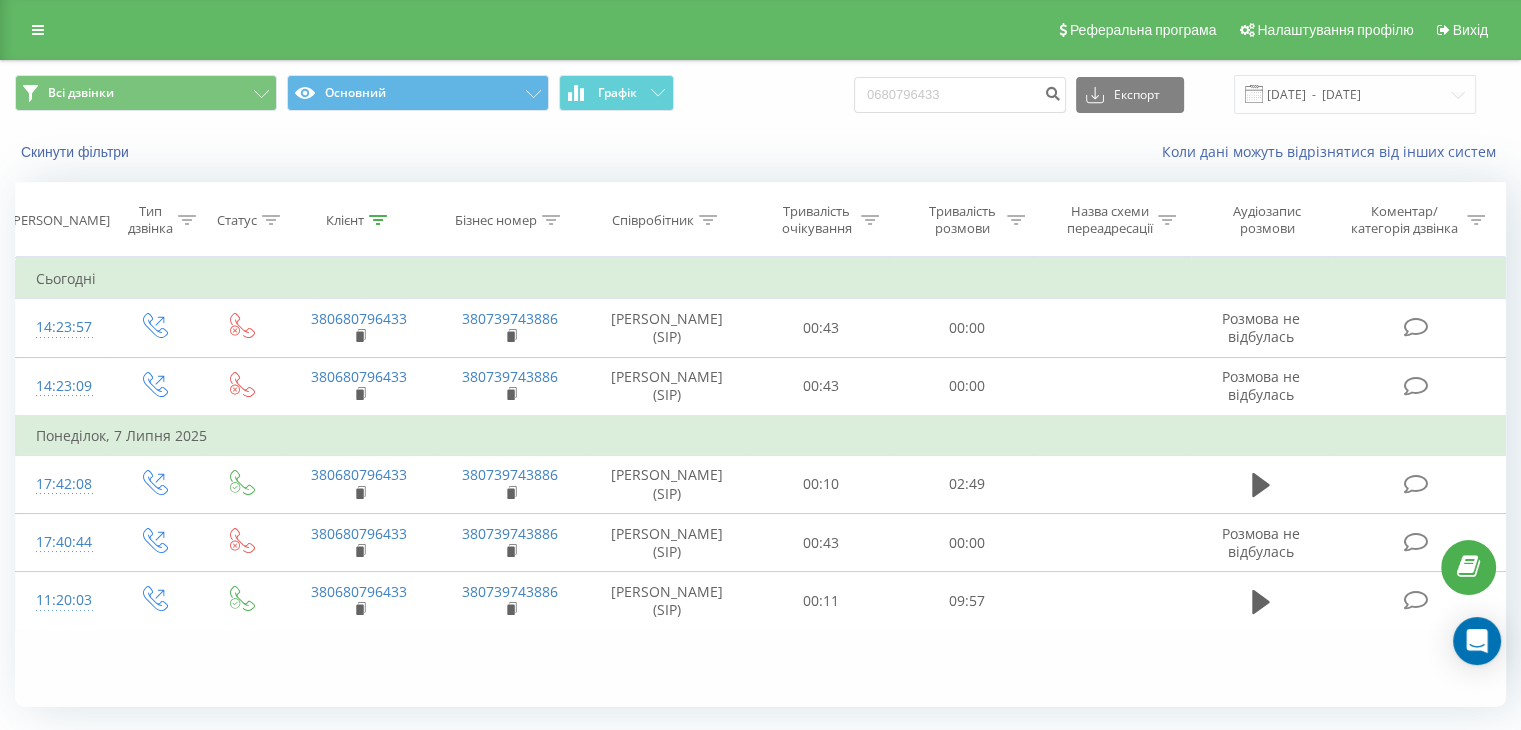 drag, startPoint x: 105, startPoint y: 660, endPoint x: 389, endPoint y: 430, distance: 365.45316 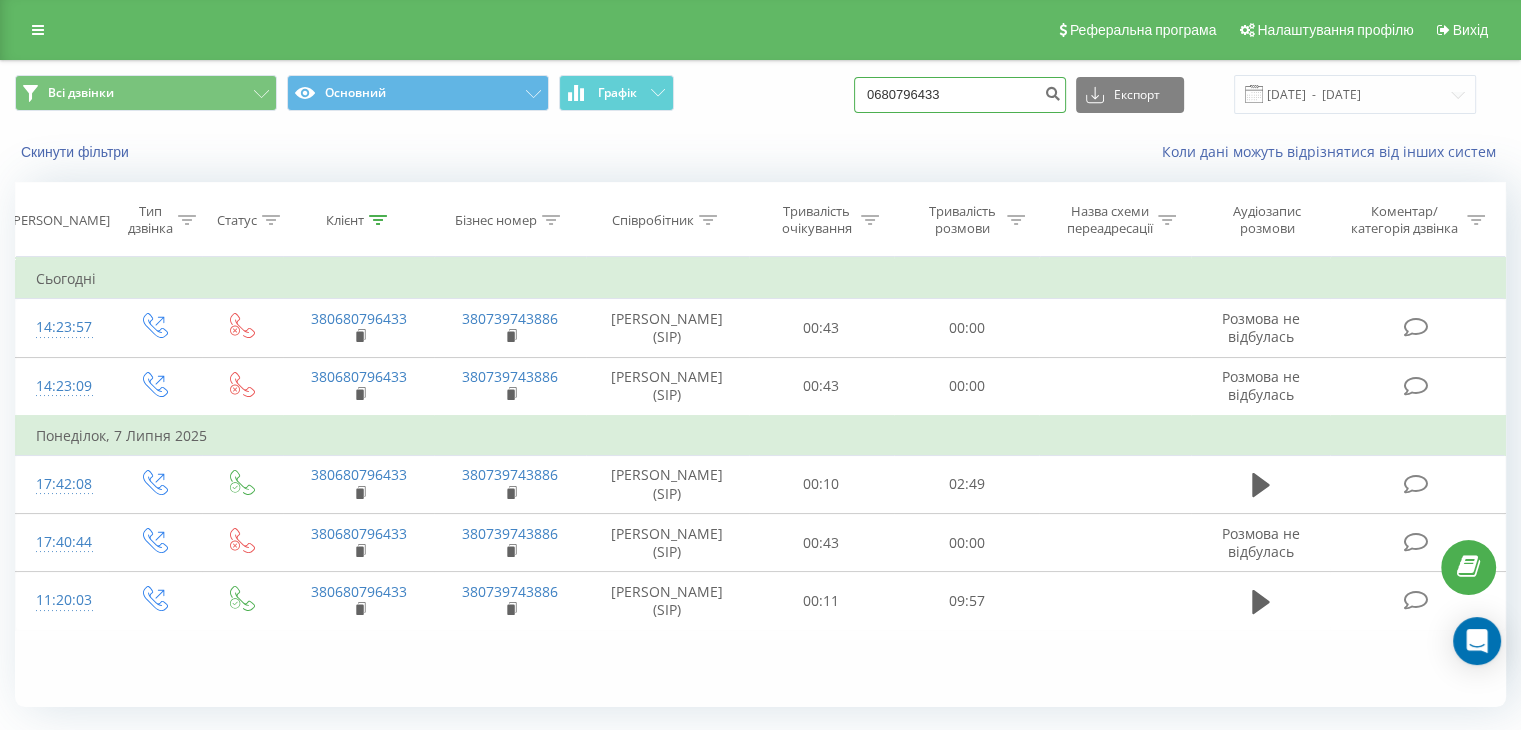 click on "0680796433" at bounding box center [960, 95] 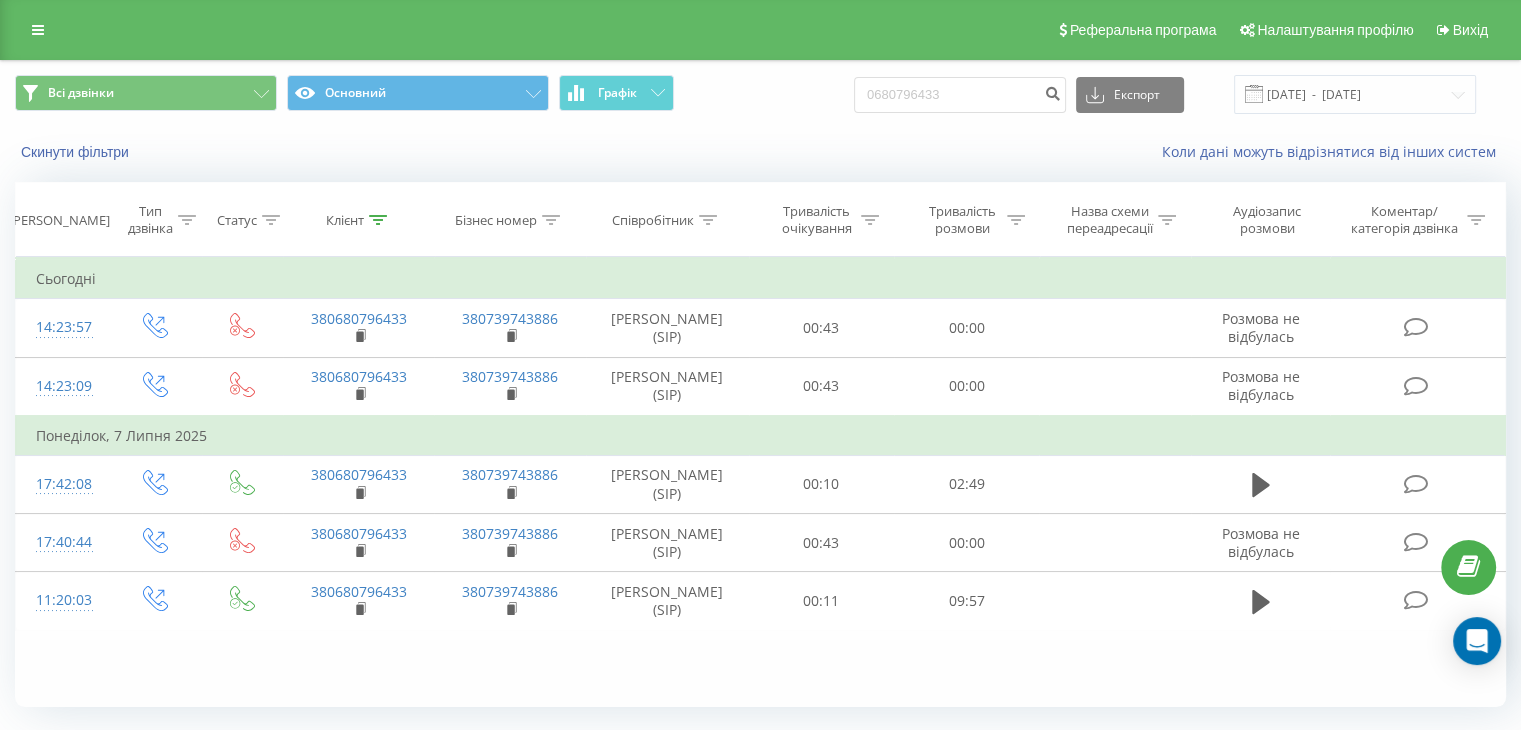 drag, startPoint x: 999, startPoint y: 73, endPoint x: 977, endPoint y: 87, distance: 26.076809 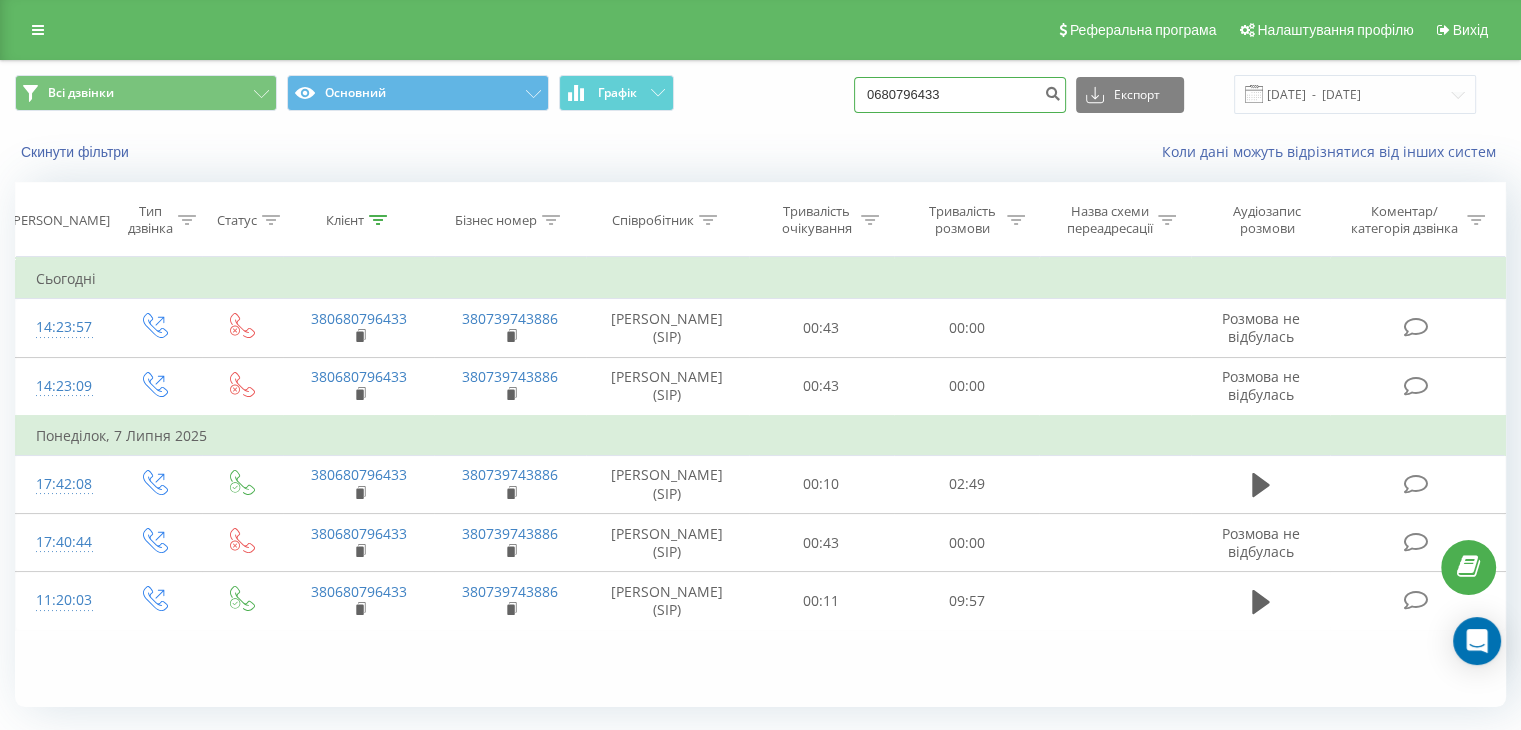 click on "0680796433" at bounding box center [960, 95] 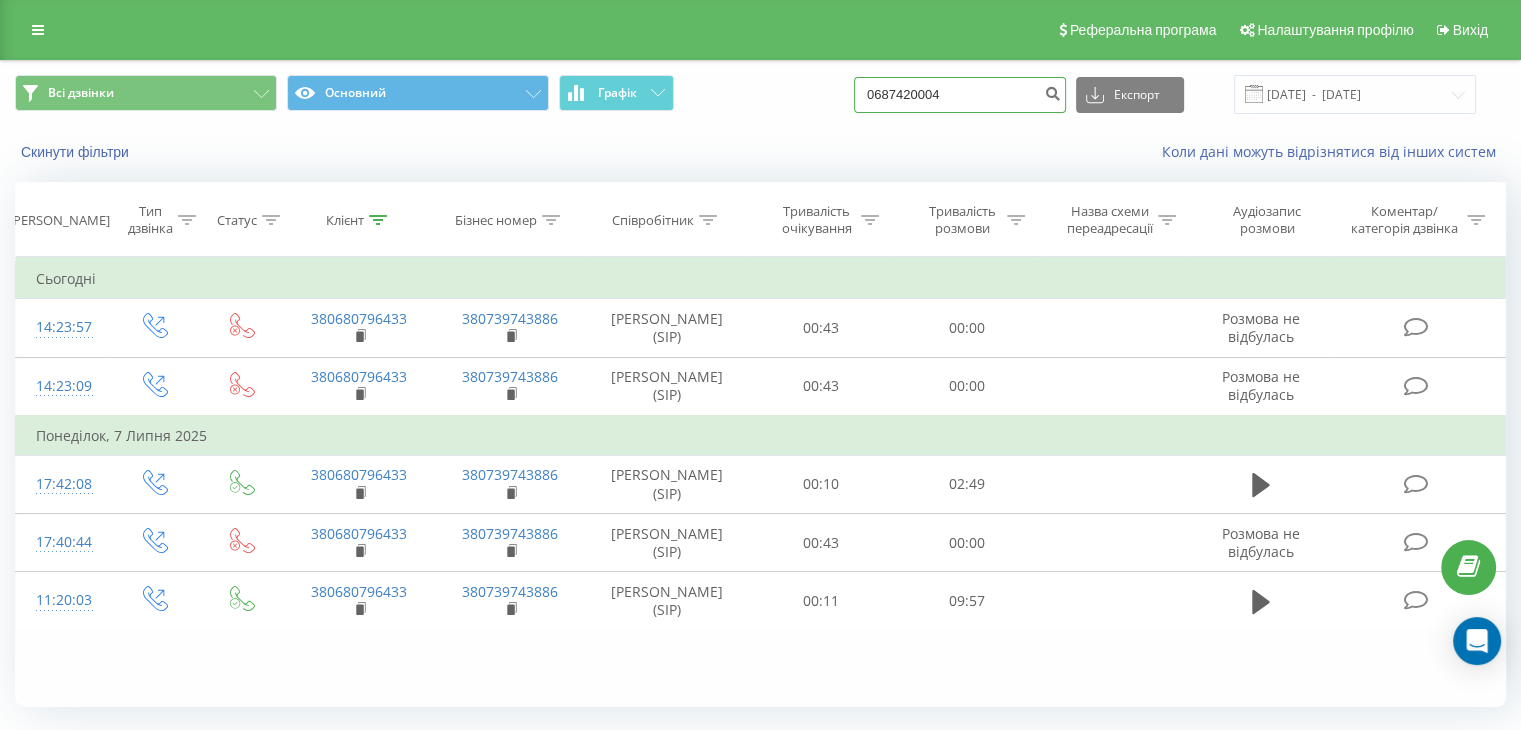 drag, startPoint x: 977, startPoint y: 87, endPoint x: 956, endPoint y: 85, distance: 21.095022 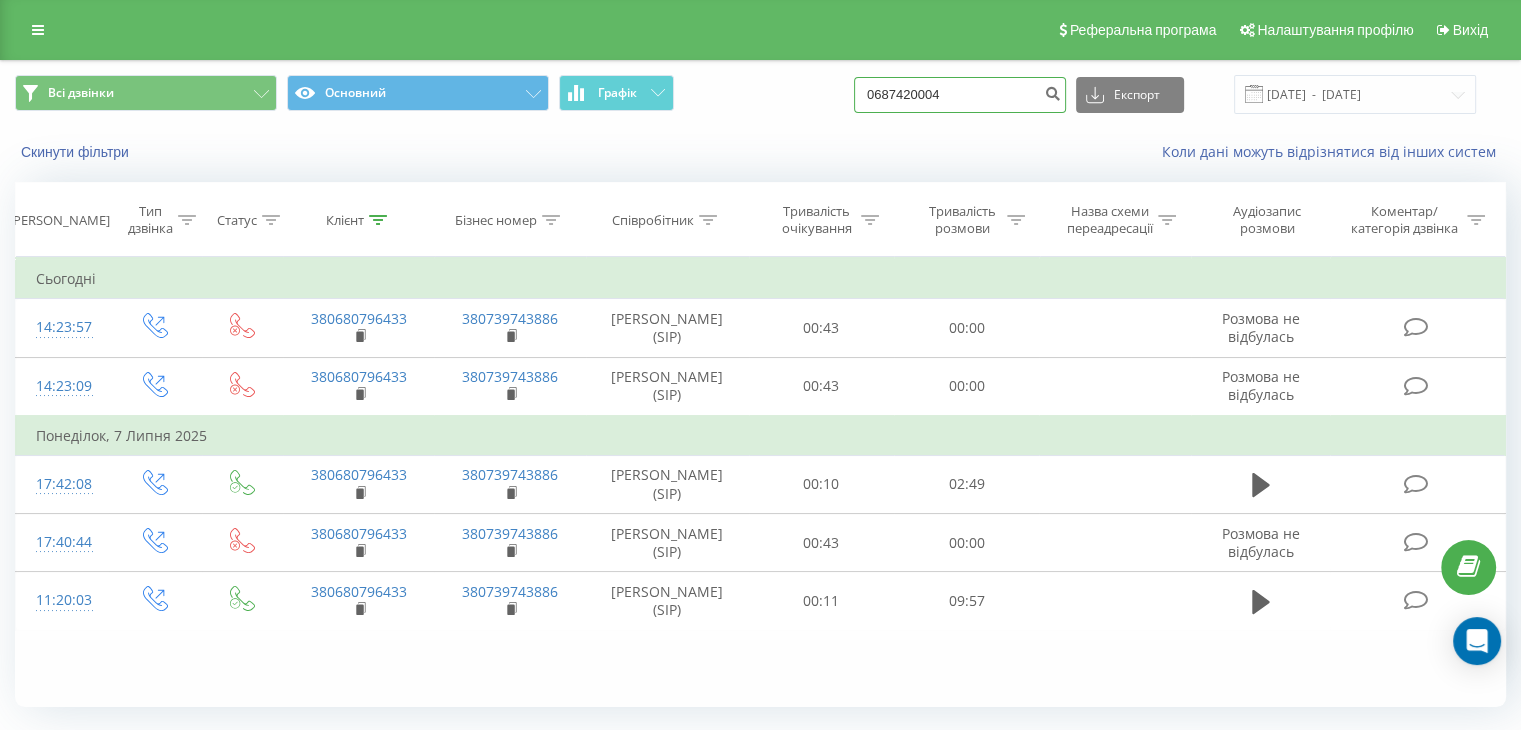 type on "0687420004" 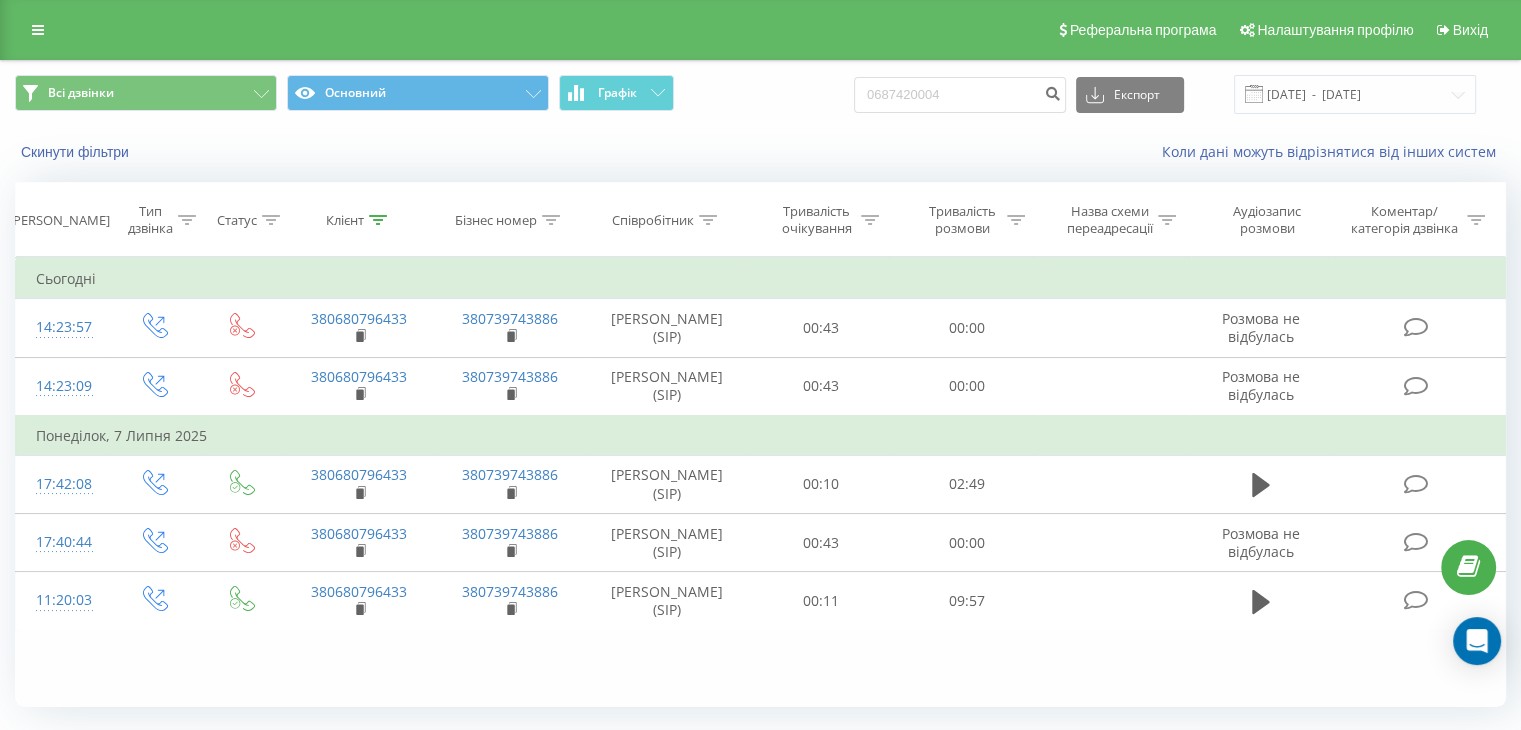 click on "Коли дані можуть відрізнятися вiд інших систем" at bounding box center [1045, 152] 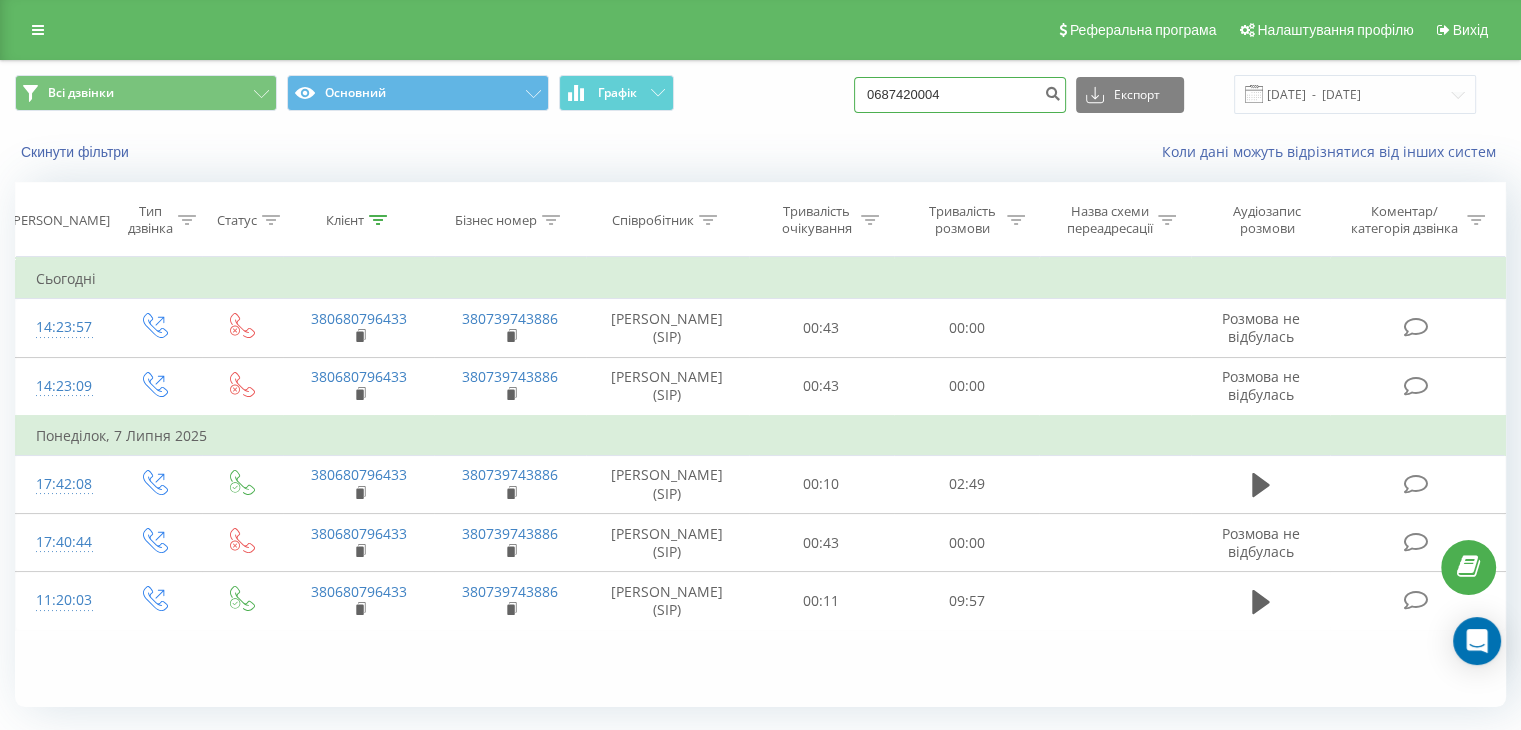 drag, startPoint x: 976, startPoint y: 85, endPoint x: 689, endPoint y: 85, distance: 287 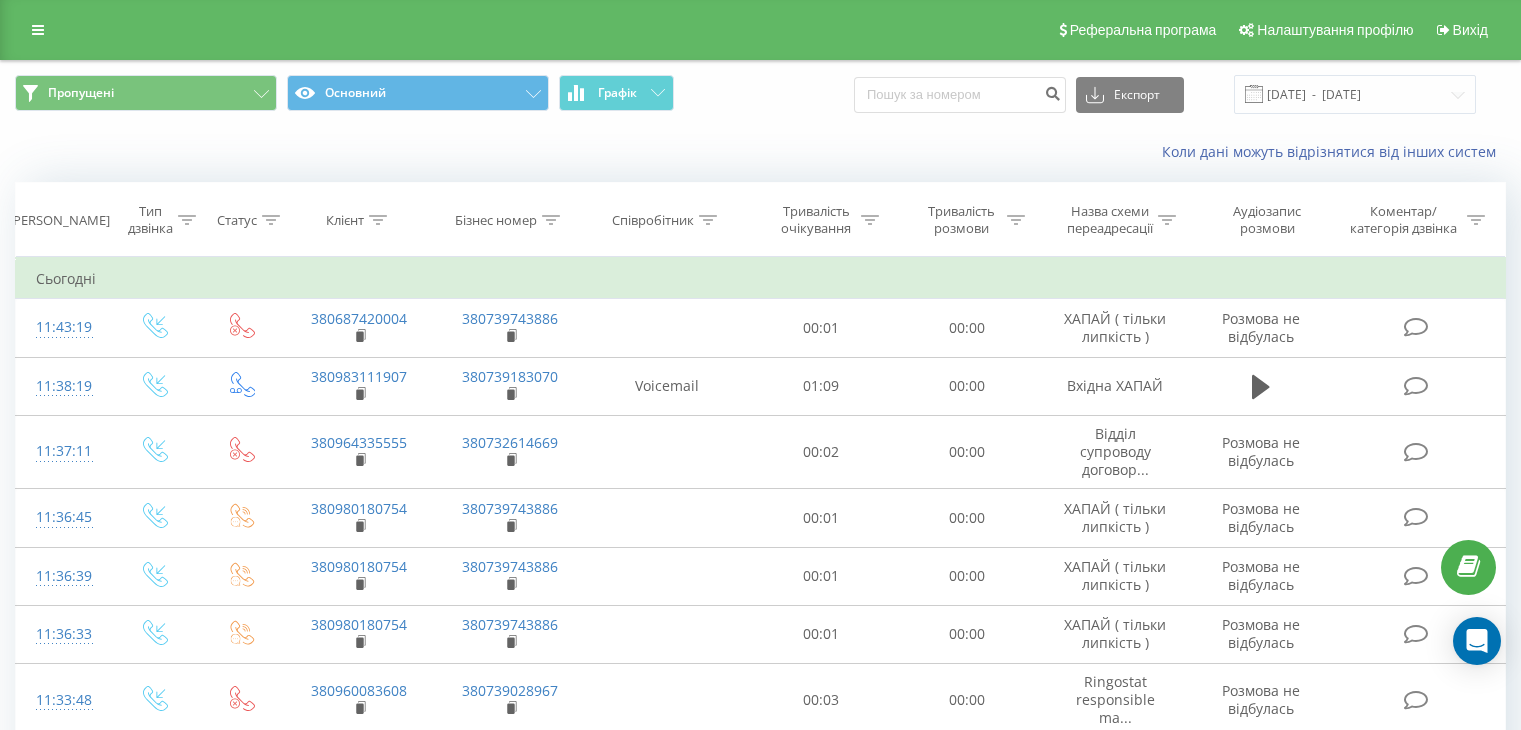 scroll, scrollTop: 140, scrollLeft: 0, axis: vertical 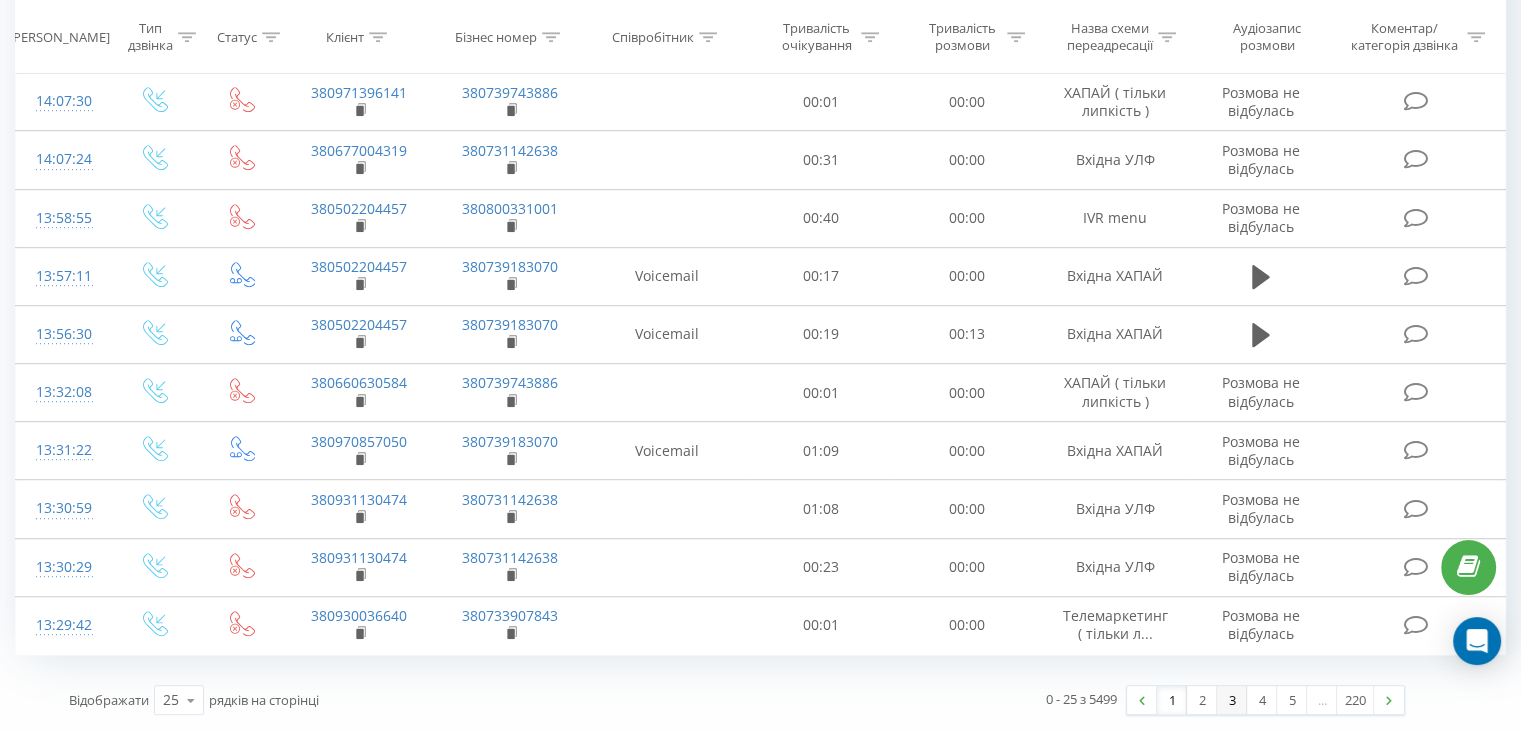 click on "3" at bounding box center [1232, 700] 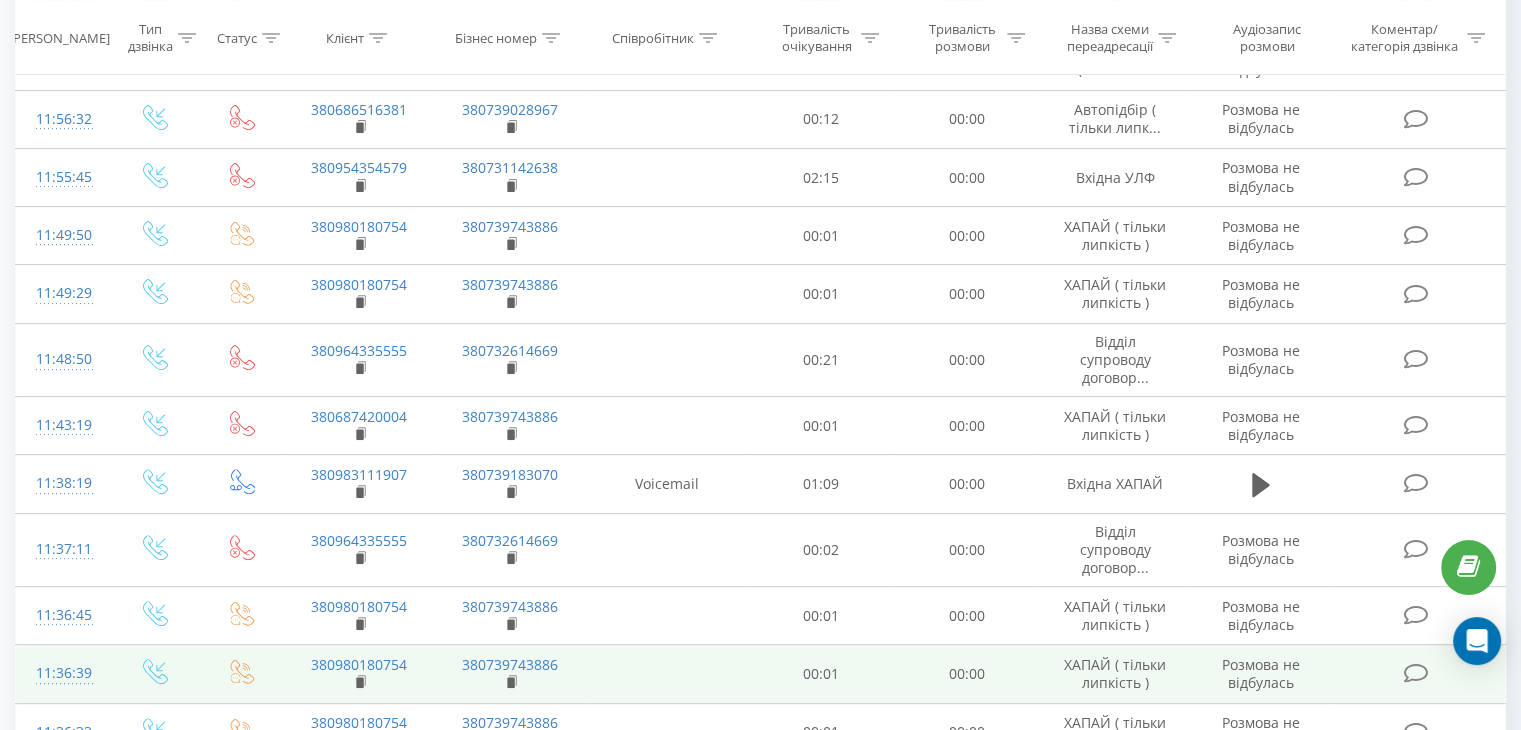 scroll, scrollTop: 532, scrollLeft: 0, axis: vertical 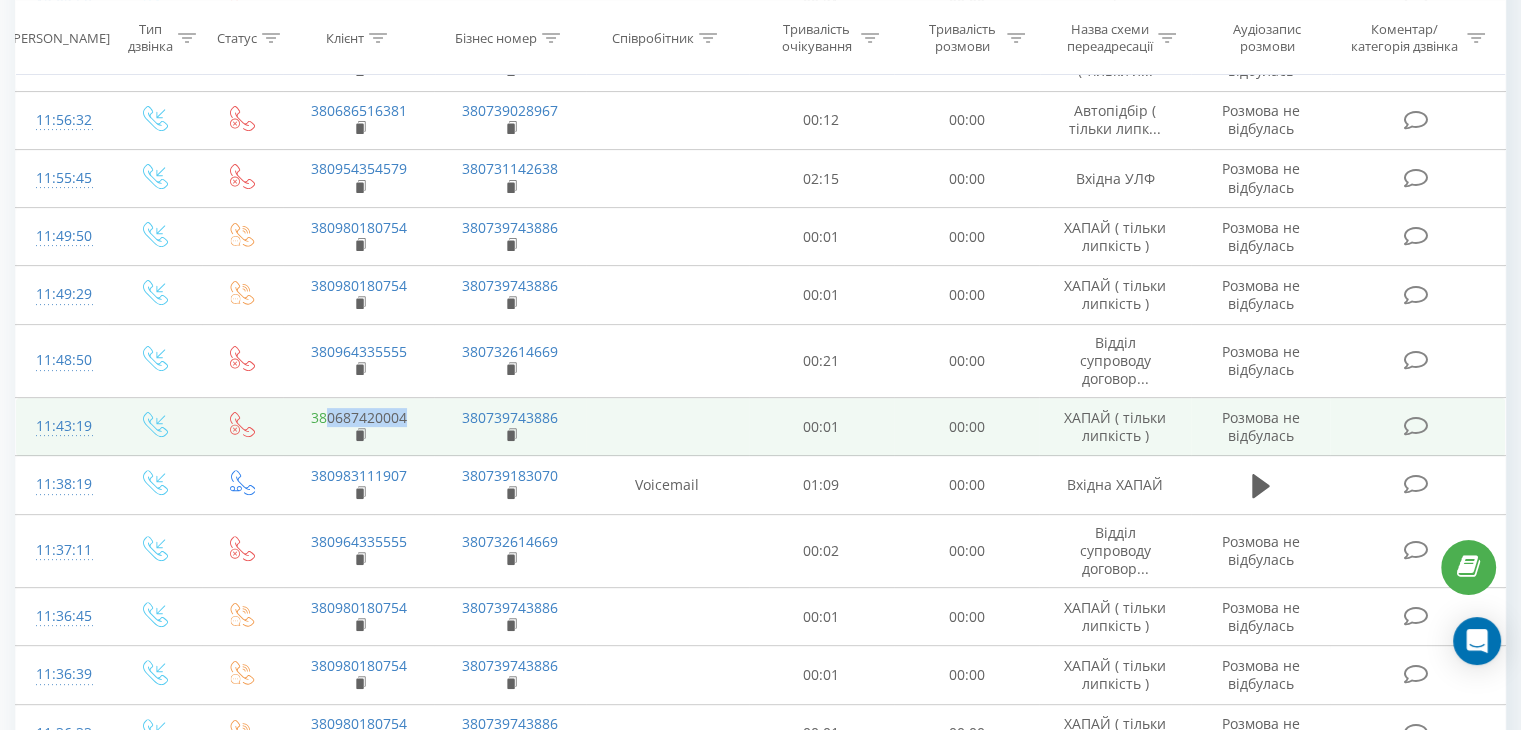 drag, startPoint x: 360, startPoint y: 398, endPoint x: 328, endPoint y: 400, distance: 32.06244 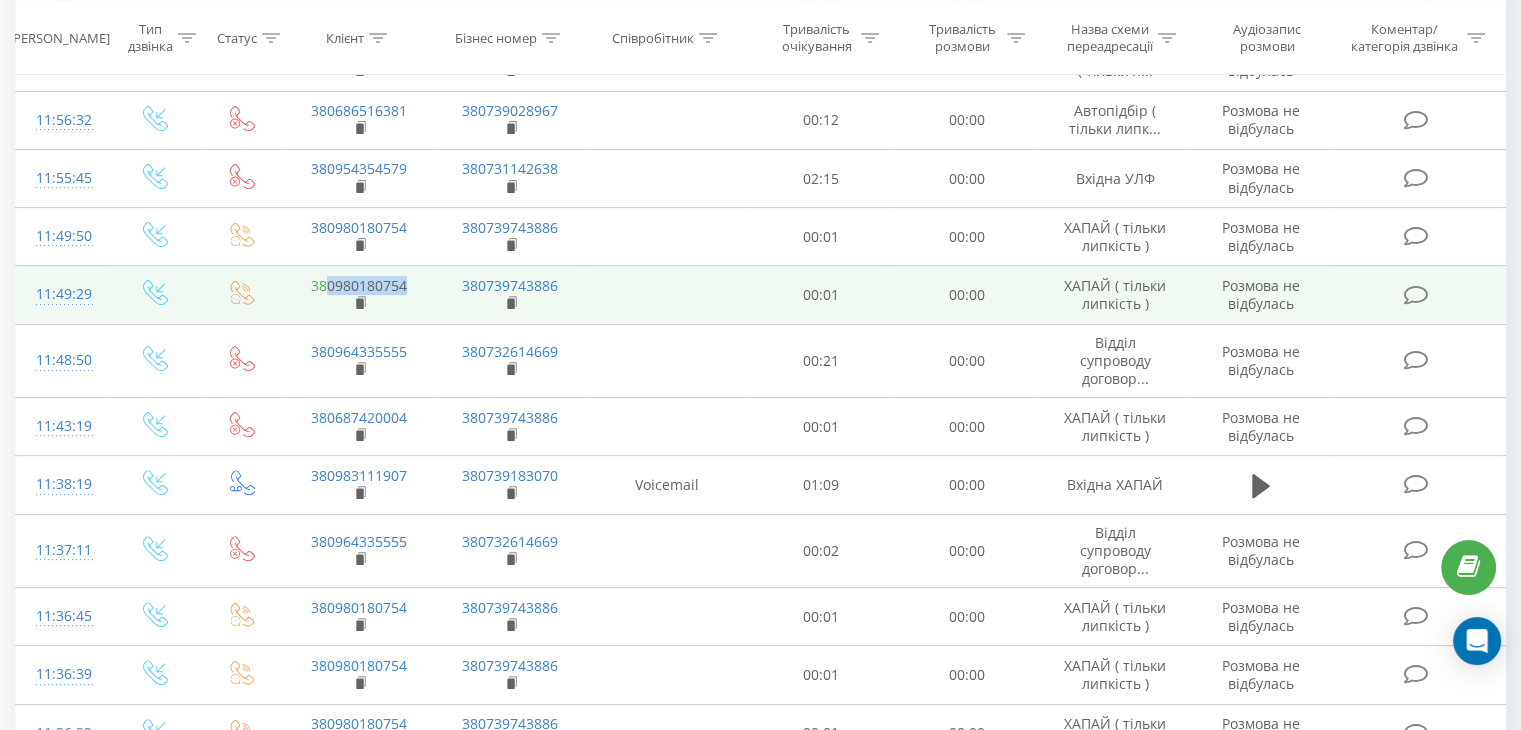 drag, startPoint x: 416, startPoint y: 259, endPoint x: 328, endPoint y: 265, distance: 88.20431 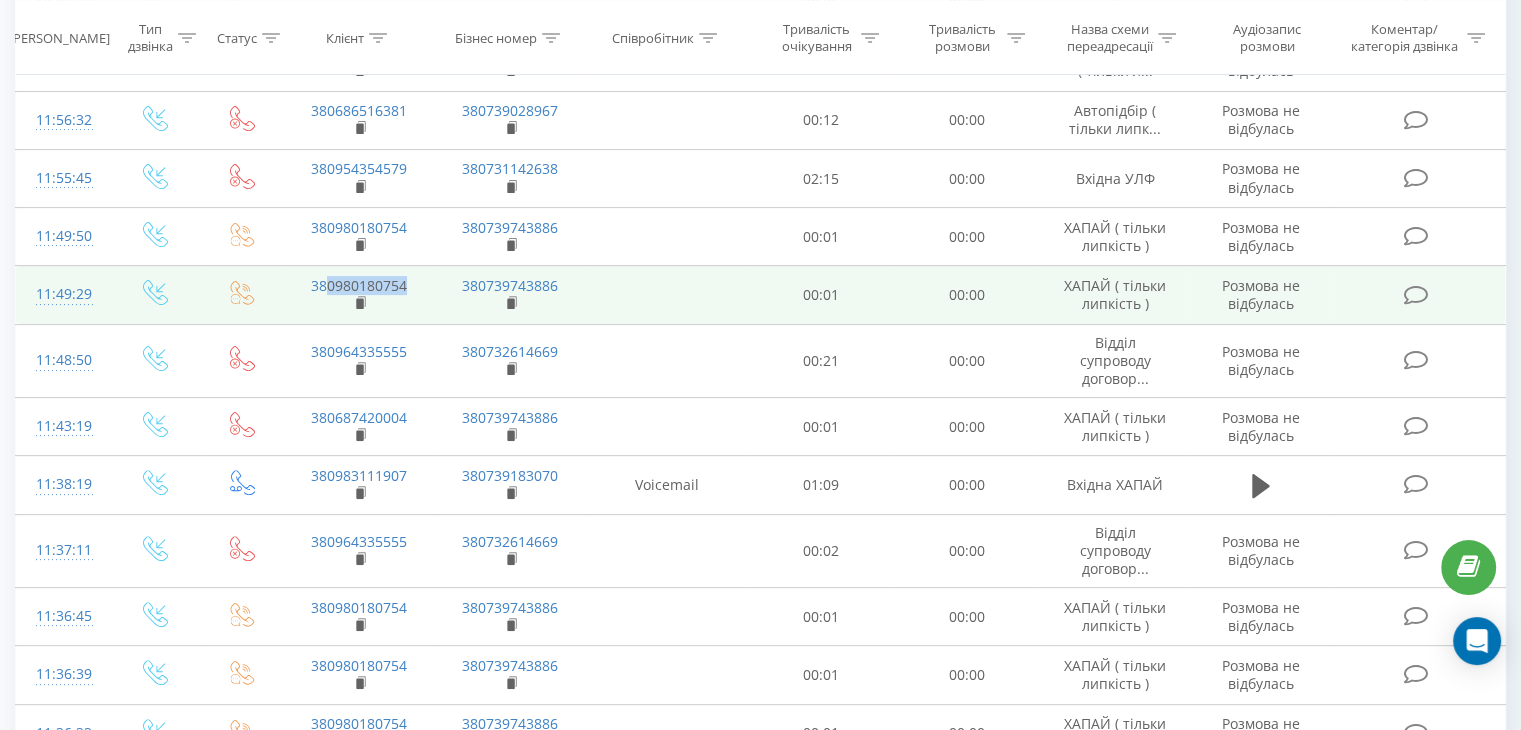 copy on "0980180754" 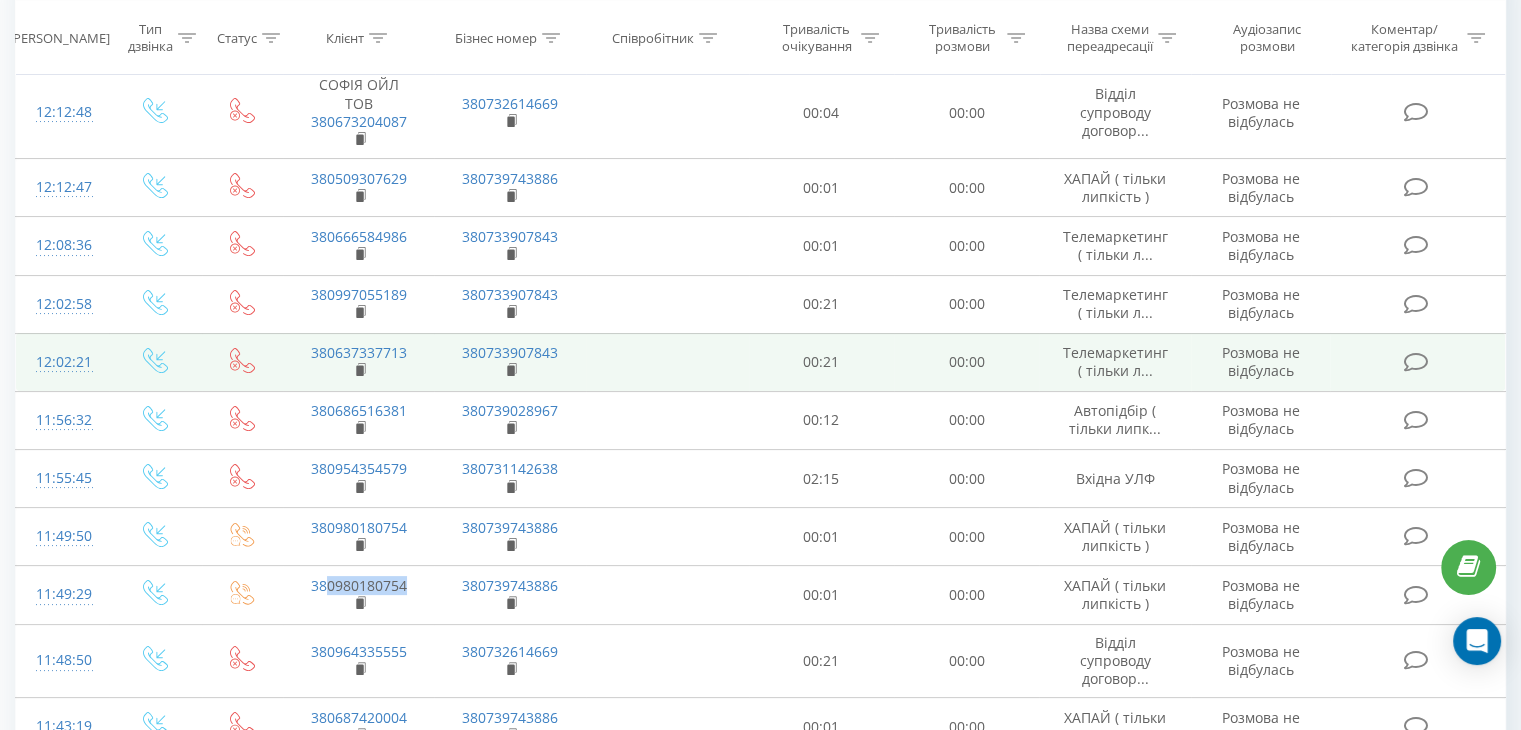 scroll, scrollTop: 132, scrollLeft: 0, axis: vertical 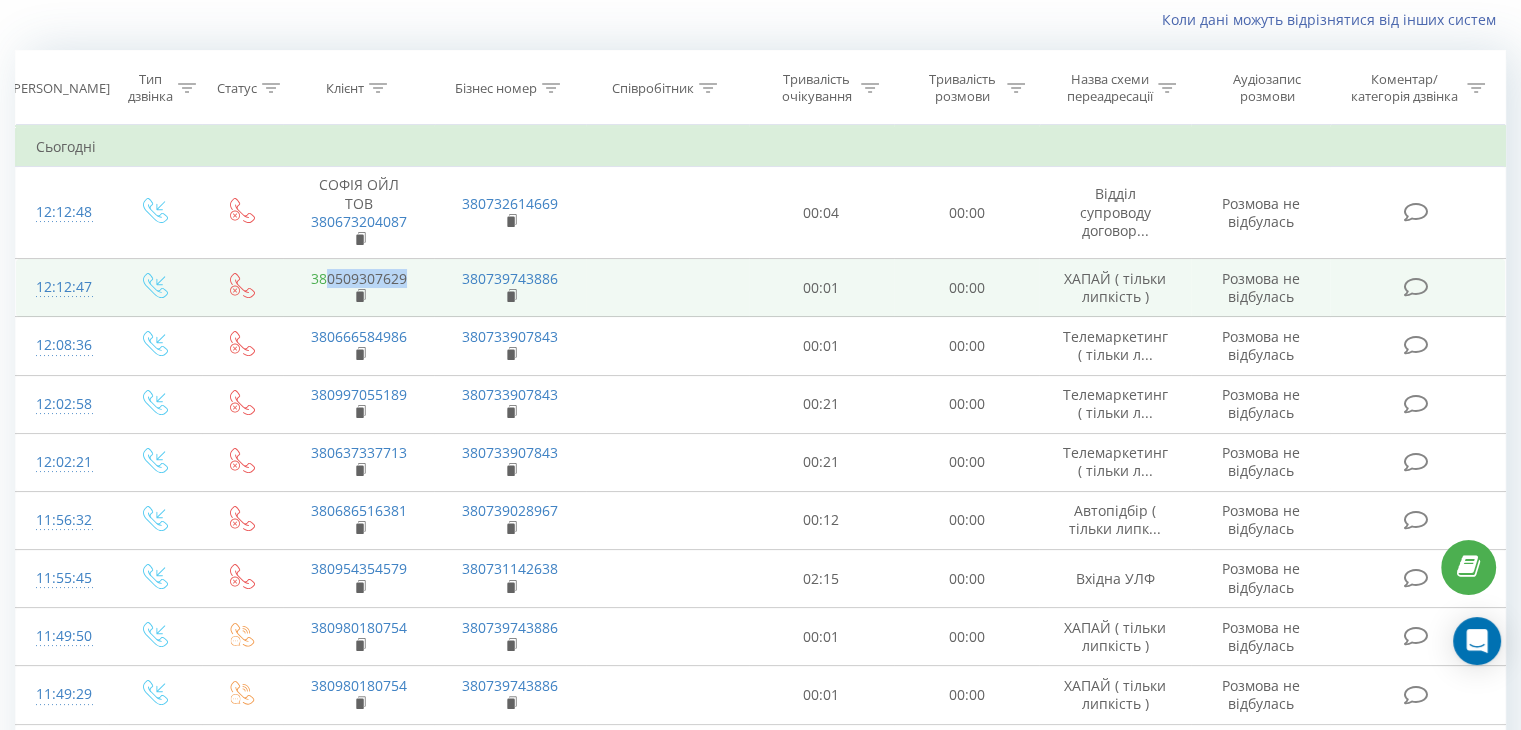 drag, startPoint x: 398, startPoint y: 254, endPoint x: 328, endPoint y: 264, distance: 70.71068 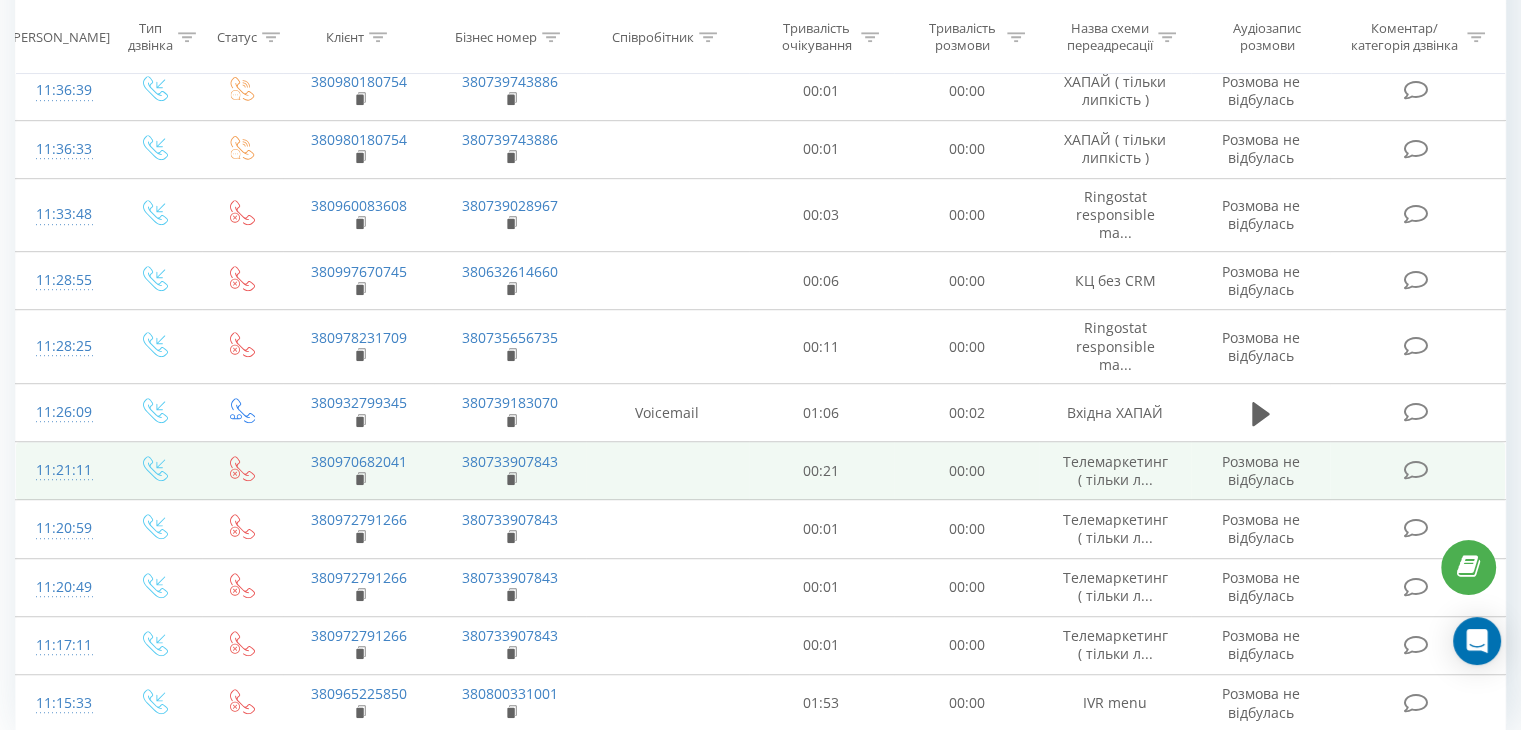 scroll, scrollTop: 1170, scrollLeft: 0, axis: vertical 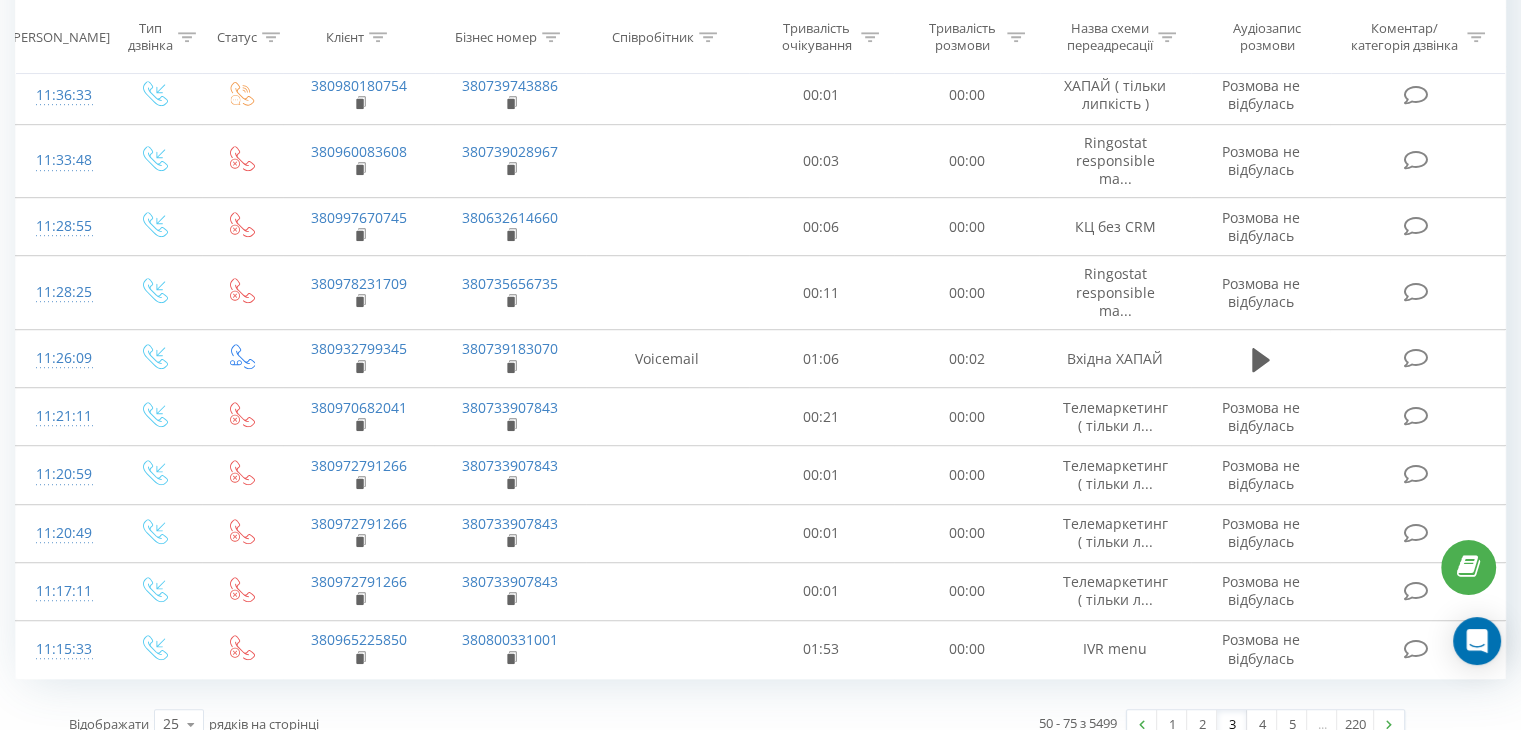 click on "2" at bounding box center (1202, 724) 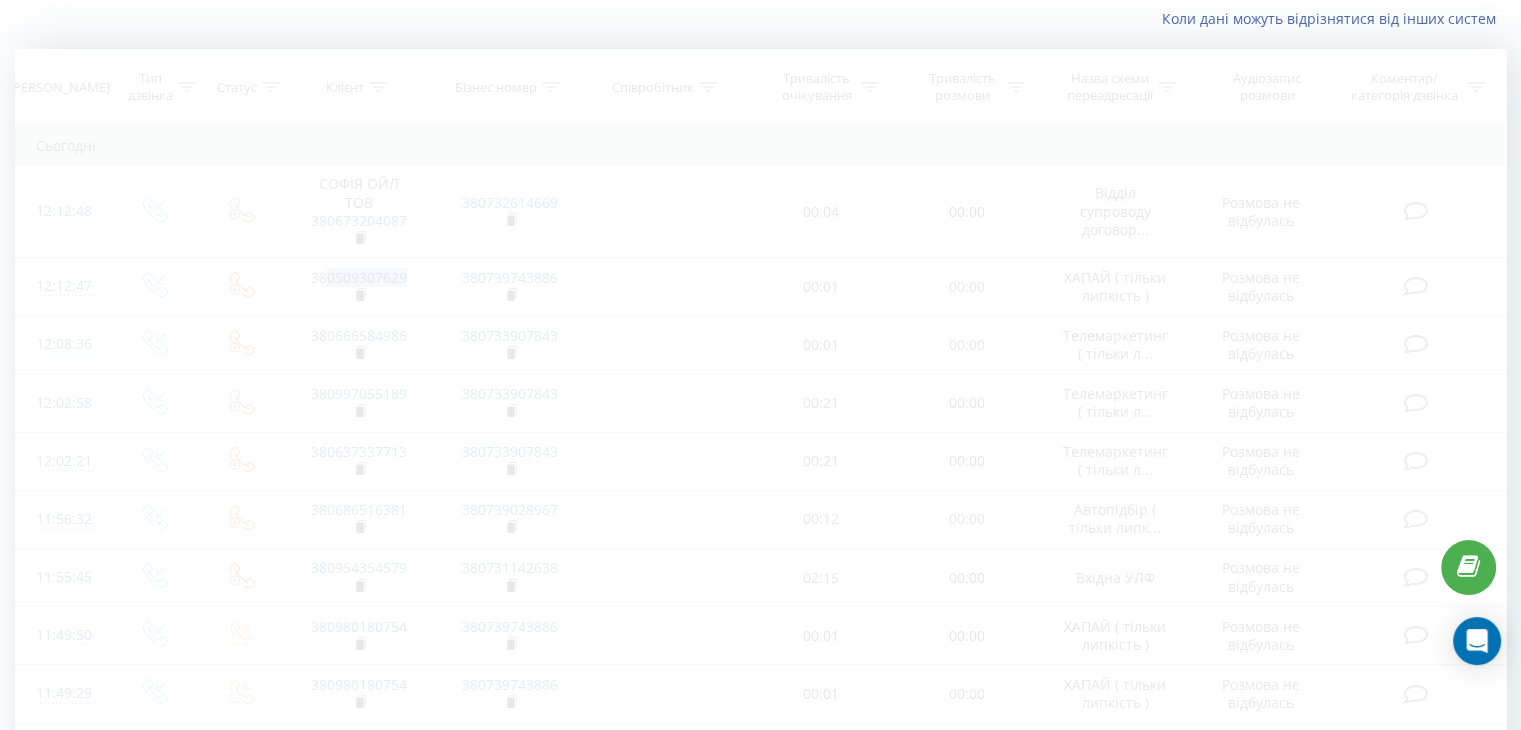 scroll, scrollTop: 132, scrollLeft: 0, axis: vertical 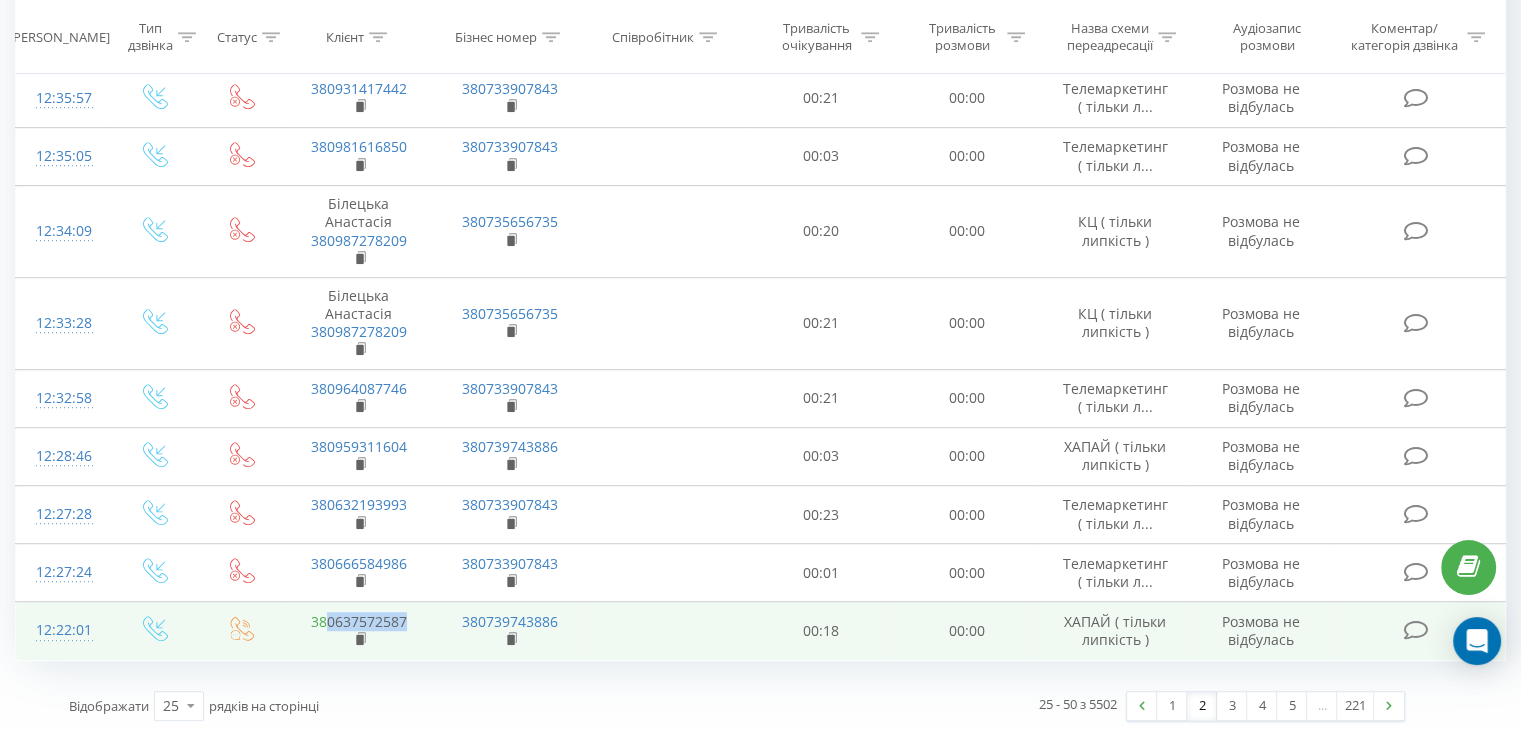 drag, startPoint x: 413, startPoint y: 609, endPoint x: 324, endPoint y: 616, distance: 89.27486 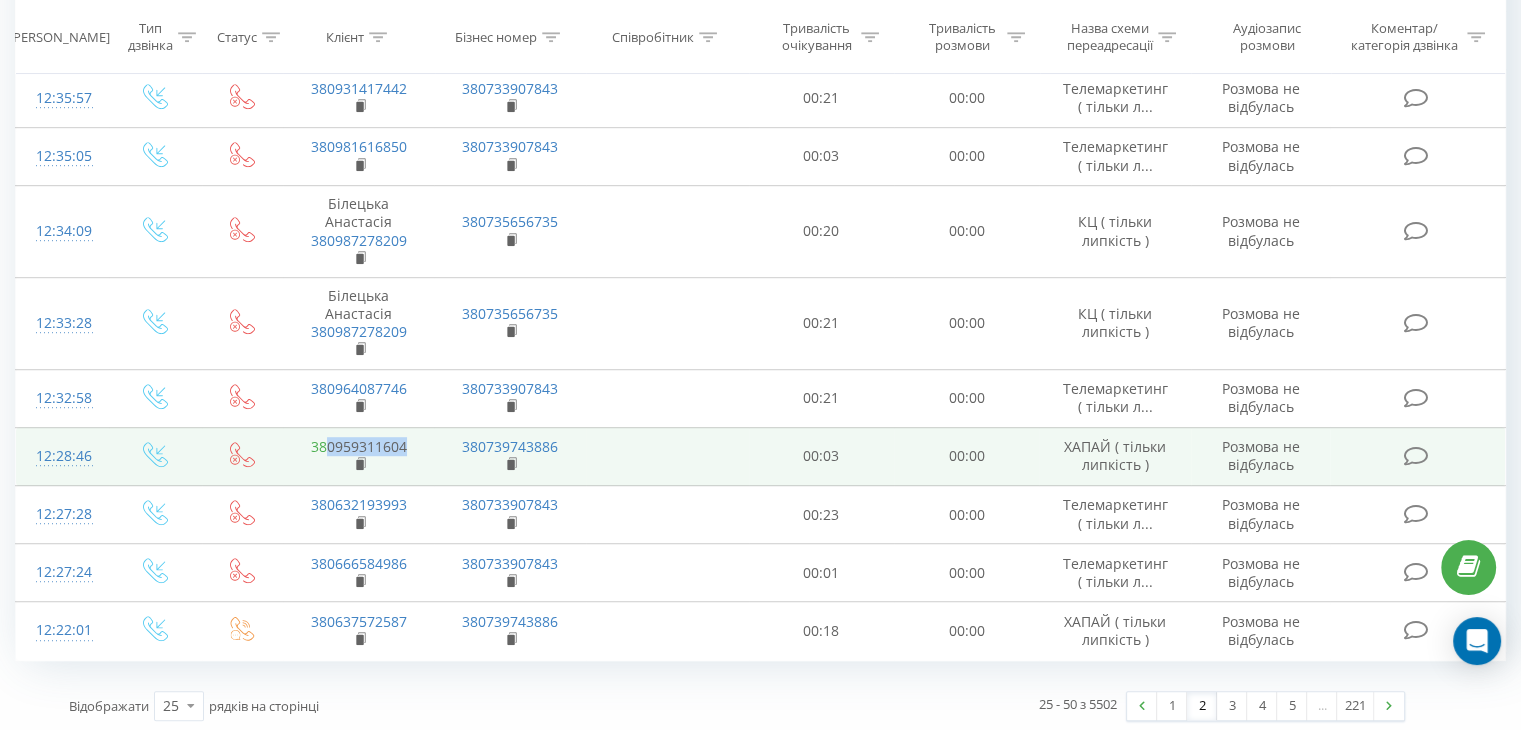 drag, startPoint x: 408, startPoint y: 441, endPoint x: 327, endPoint y: 446, distance: 81.154175 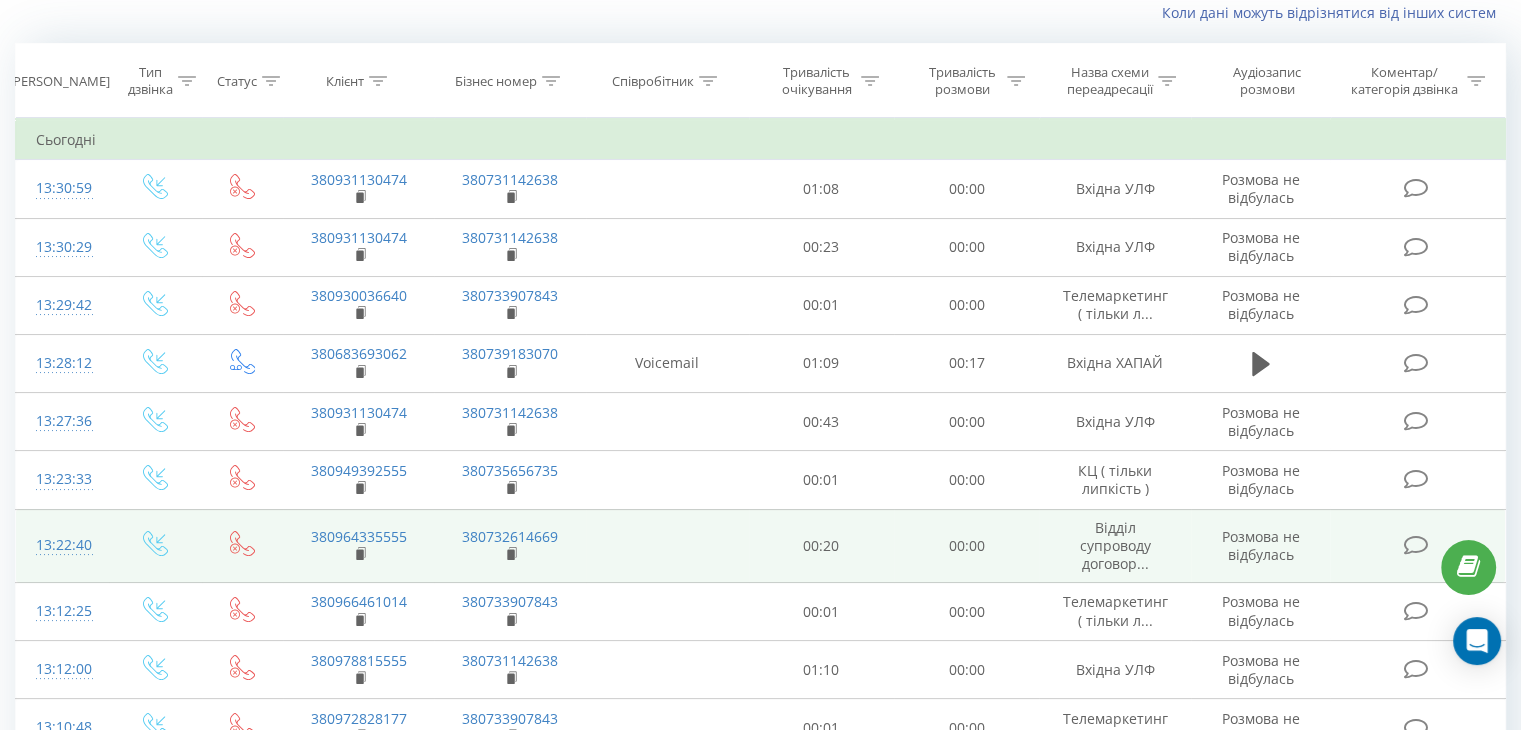 scroll, scrollTop: 76, scrollLeft: 0, axis: vertical 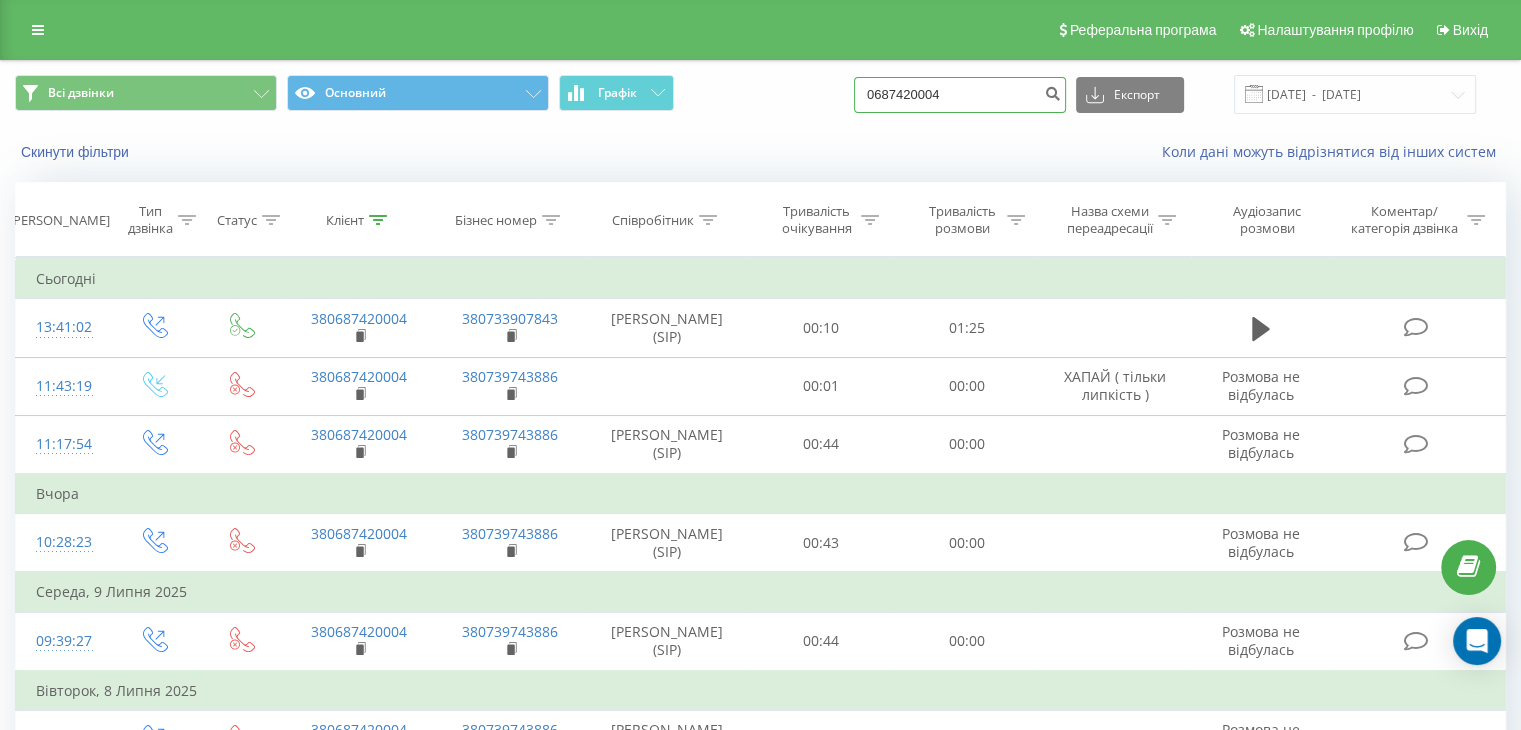 paste on "98018075" 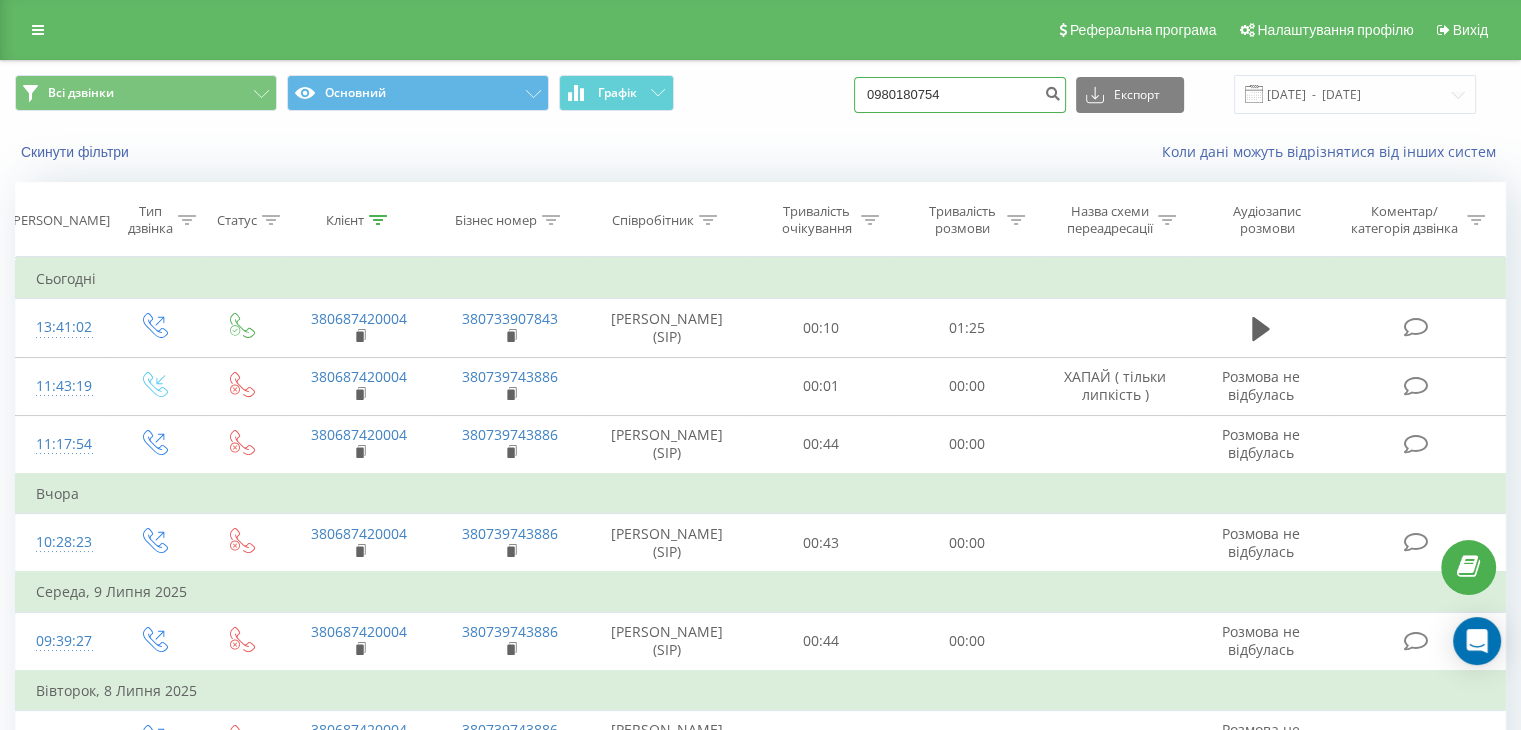 drag, startPoint x: 949, startPoint y: 89, endPoint x: 687, endPoint y: 96, distance: 262.0935 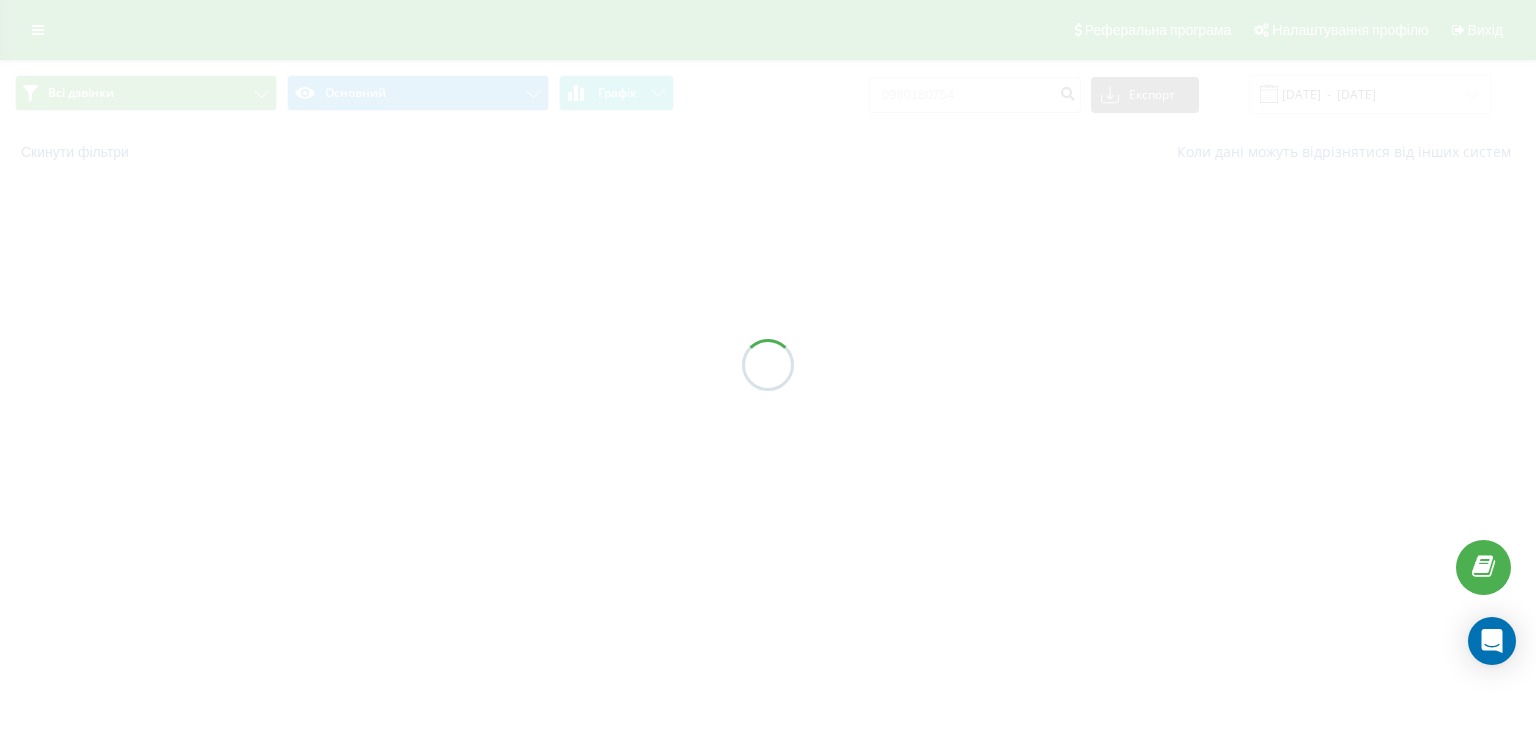 scroll, scrollTop: 0, scrollLeft: 0, axis: both 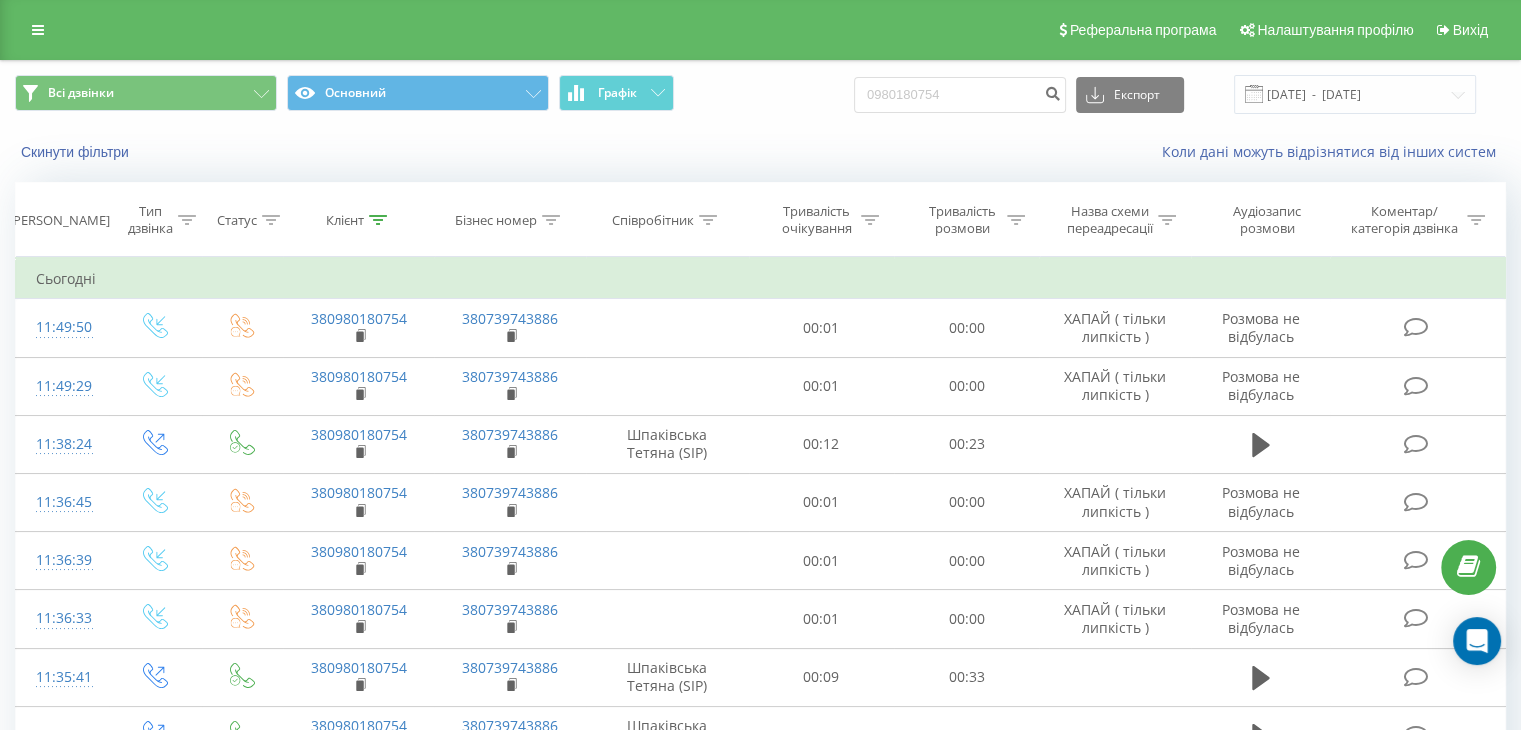 click on "Реферальна програма Налаштування профілю Вихід" at bounding box center [760, 30] 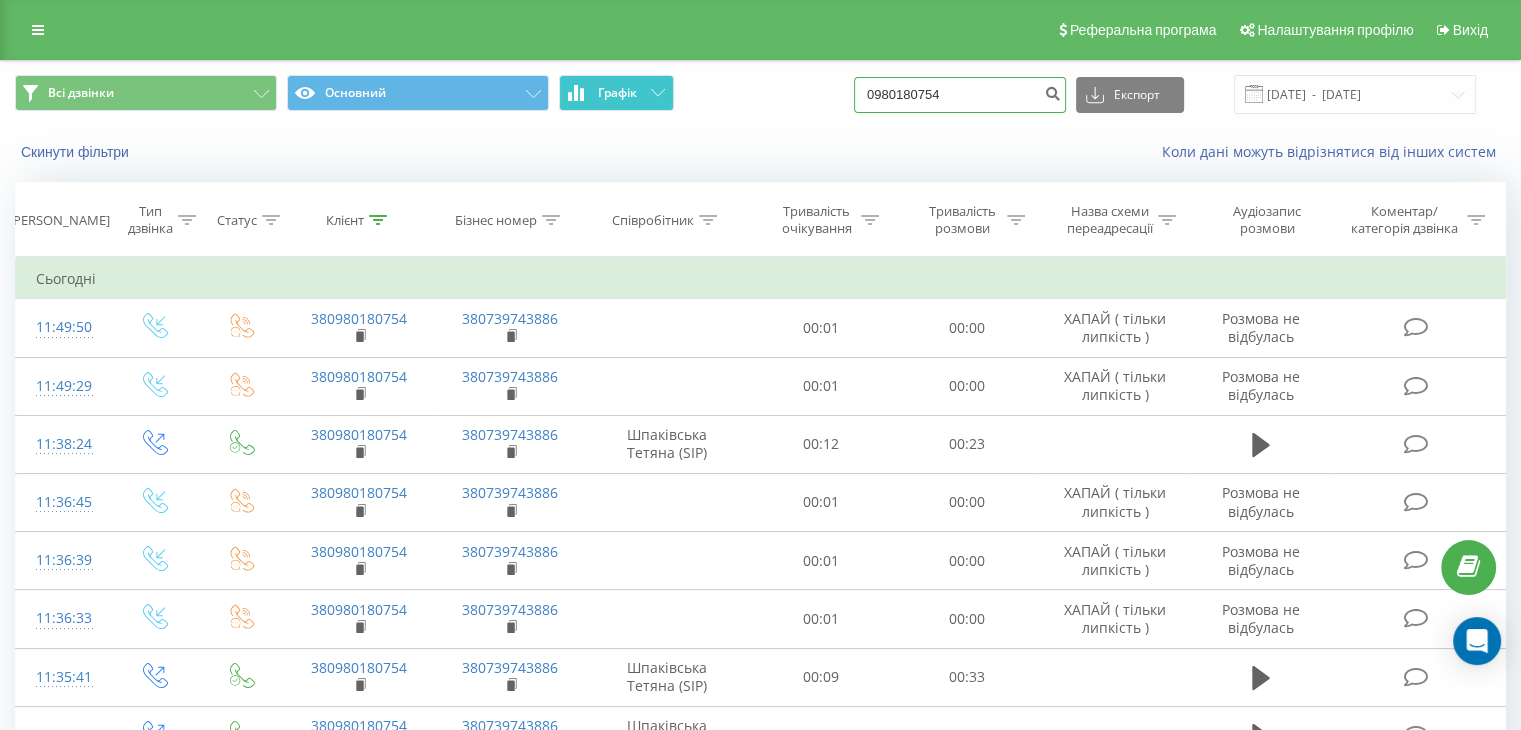 drag, startPoint x: 873, startPoint y: 97, endPoint x: 614, endPoint y: 108, distance: 259.2335 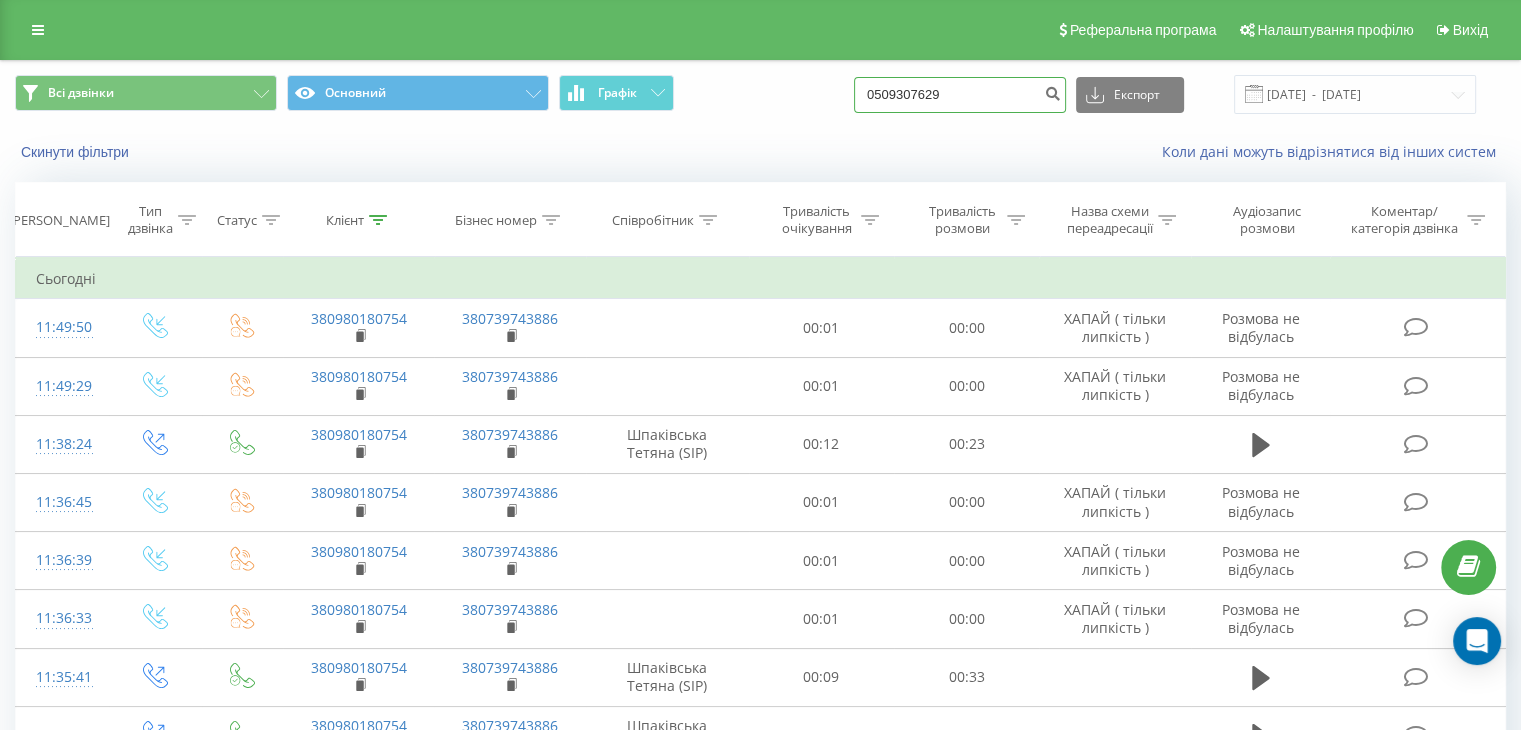 type on "0509307629" 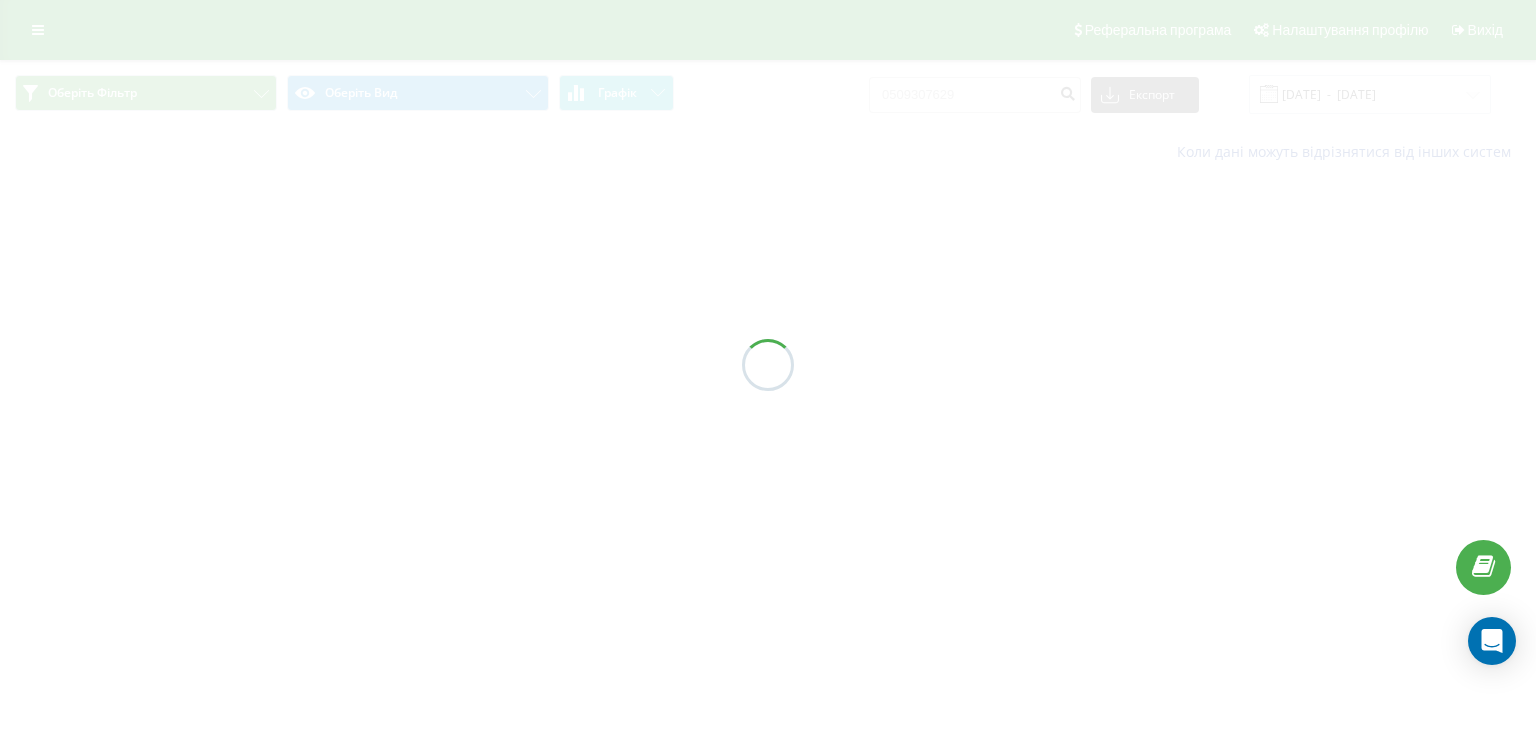scroll, scrollTop: 0, scrollLeft: 0, axis: both 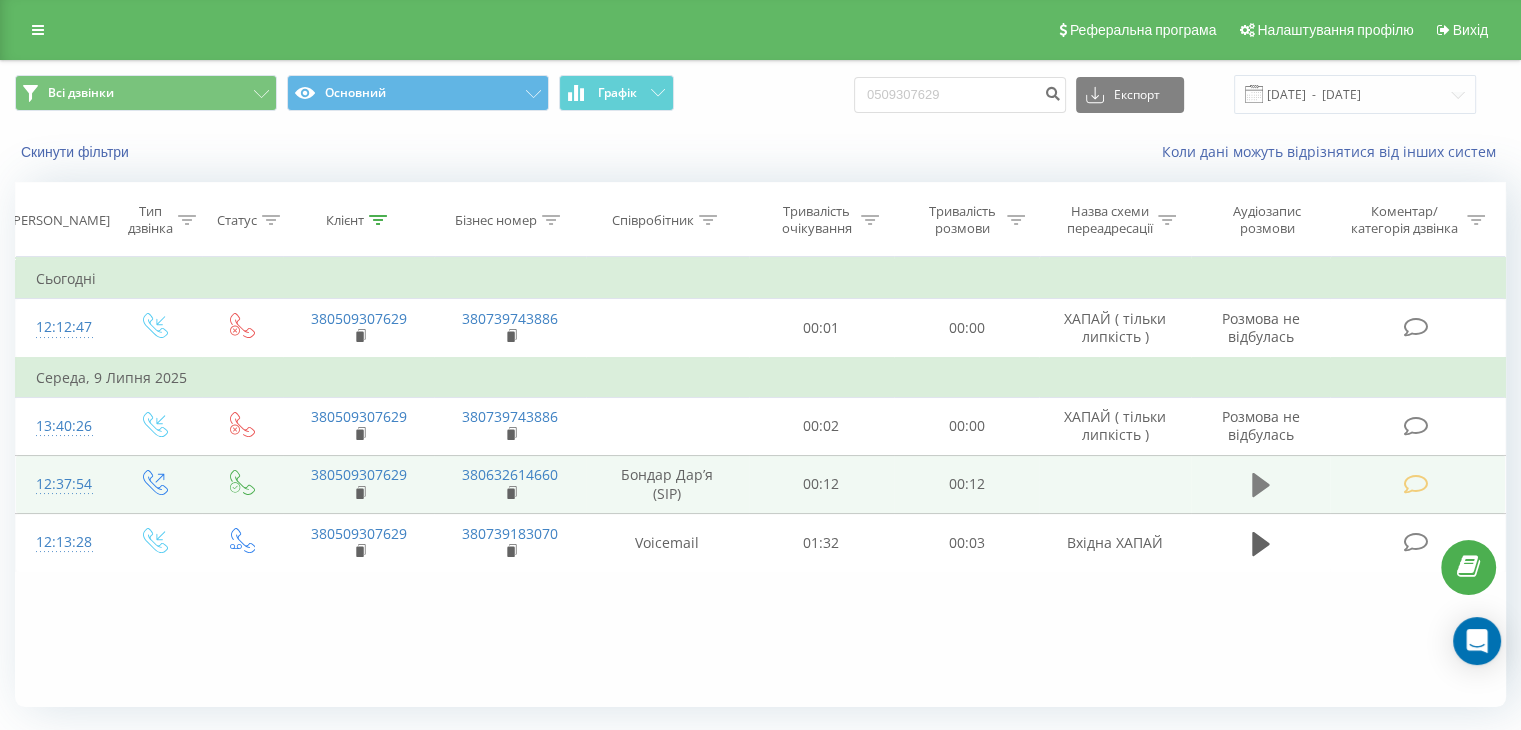 click 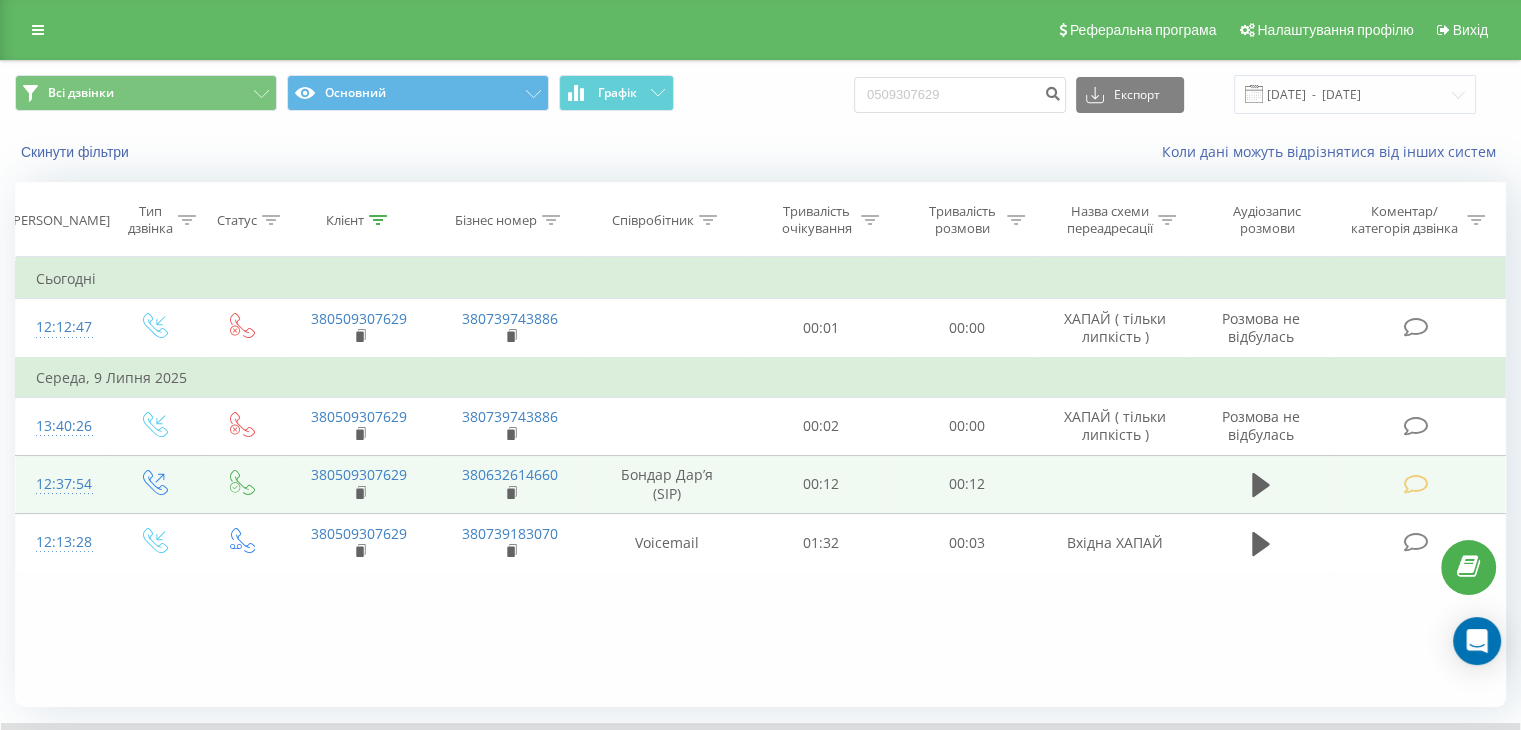 click on "Фільтрувати за умовою Дорівнює Введіть значення Скасувати OK Фільтрувати за умовою Дорівнює Введіть значення Скасувати OK Фільтрувати за умовою Містить Скасувати OK Фільтрувати за умовою Містить Скасувати OK Фільтрувати за умовою Містить Скасувати OK Фільтрувати за умовою Дорівнює Скасувати OK Фільтрувати за умовою Дорівнює Скасувати OK Фільтрувати за умовою Містить Скасувати OK Фільтрувати за умовою Дорівнює Введіть значення Скасувати OK Сьогодні  12:12:47         380509307629 380739743886 00:01 00:00 ХАПАЙ ( тільки липкість ) Розмова не відбулась [DATE]  13:40:26         00:02" at bounding box center (760, 482) 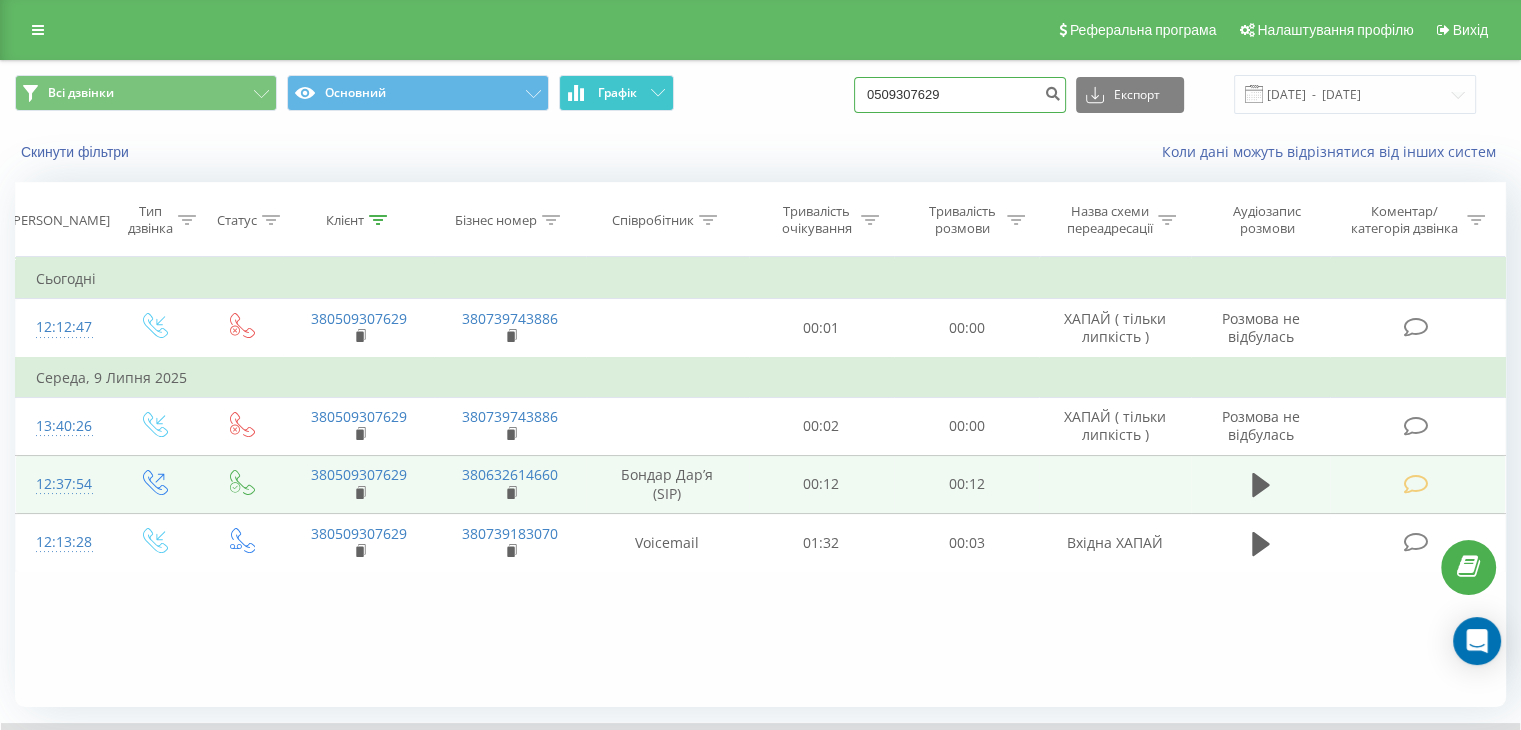 drag, startPoint x: 984, startPoint y: 96, endPoint x: 650, endPoint y: 105, distance: 334.12125 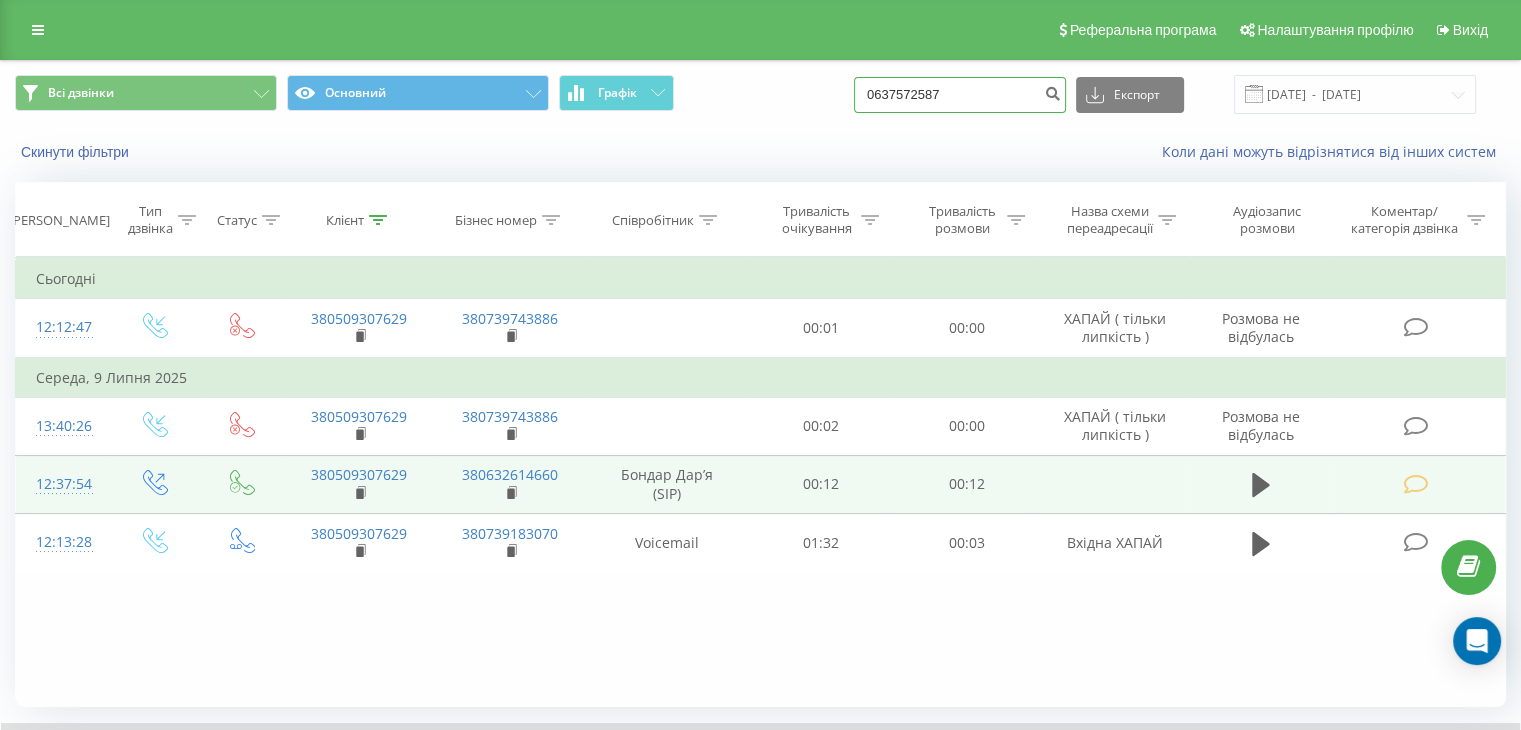 type on "0637572587" 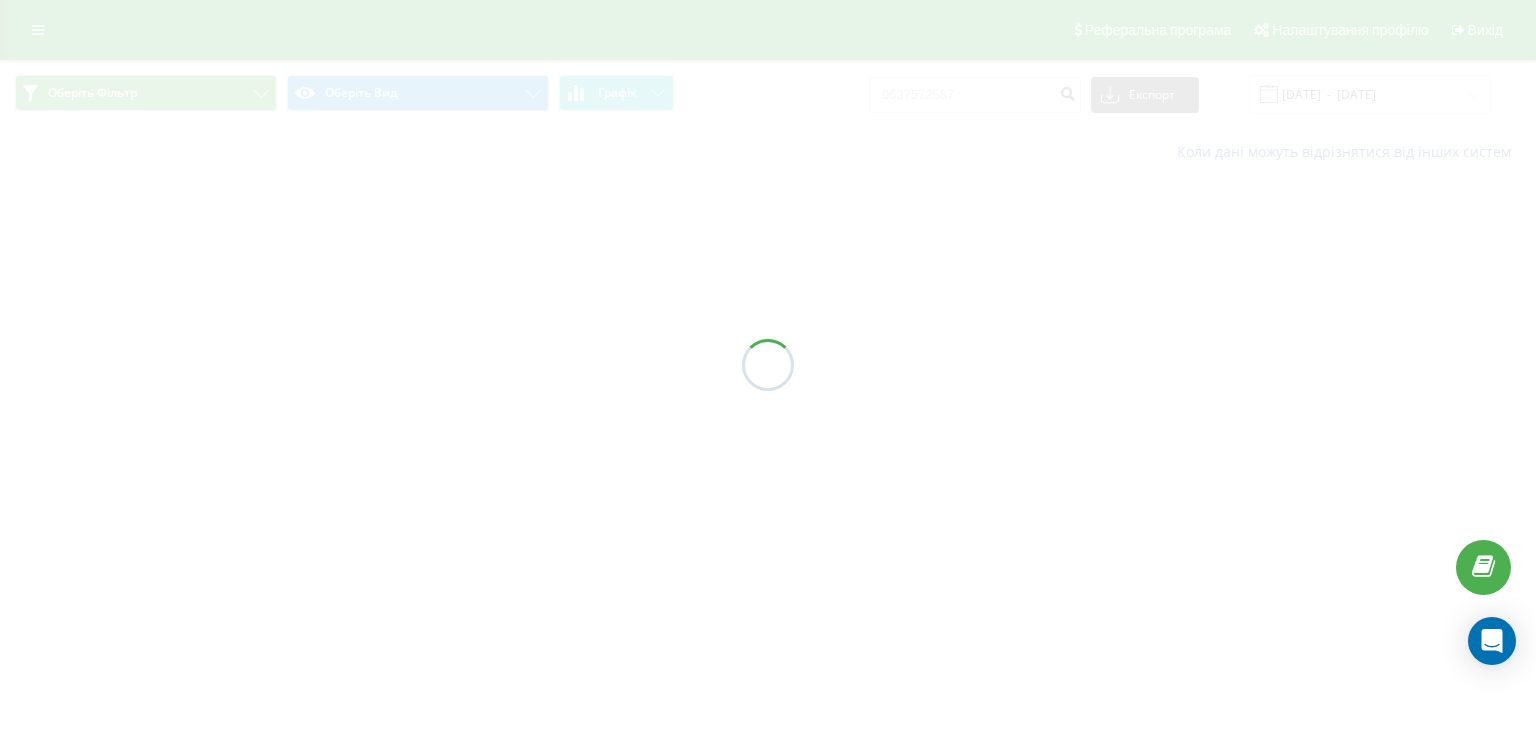 scroll, scrollTop: 0, scrollLeft: 0, axis: both 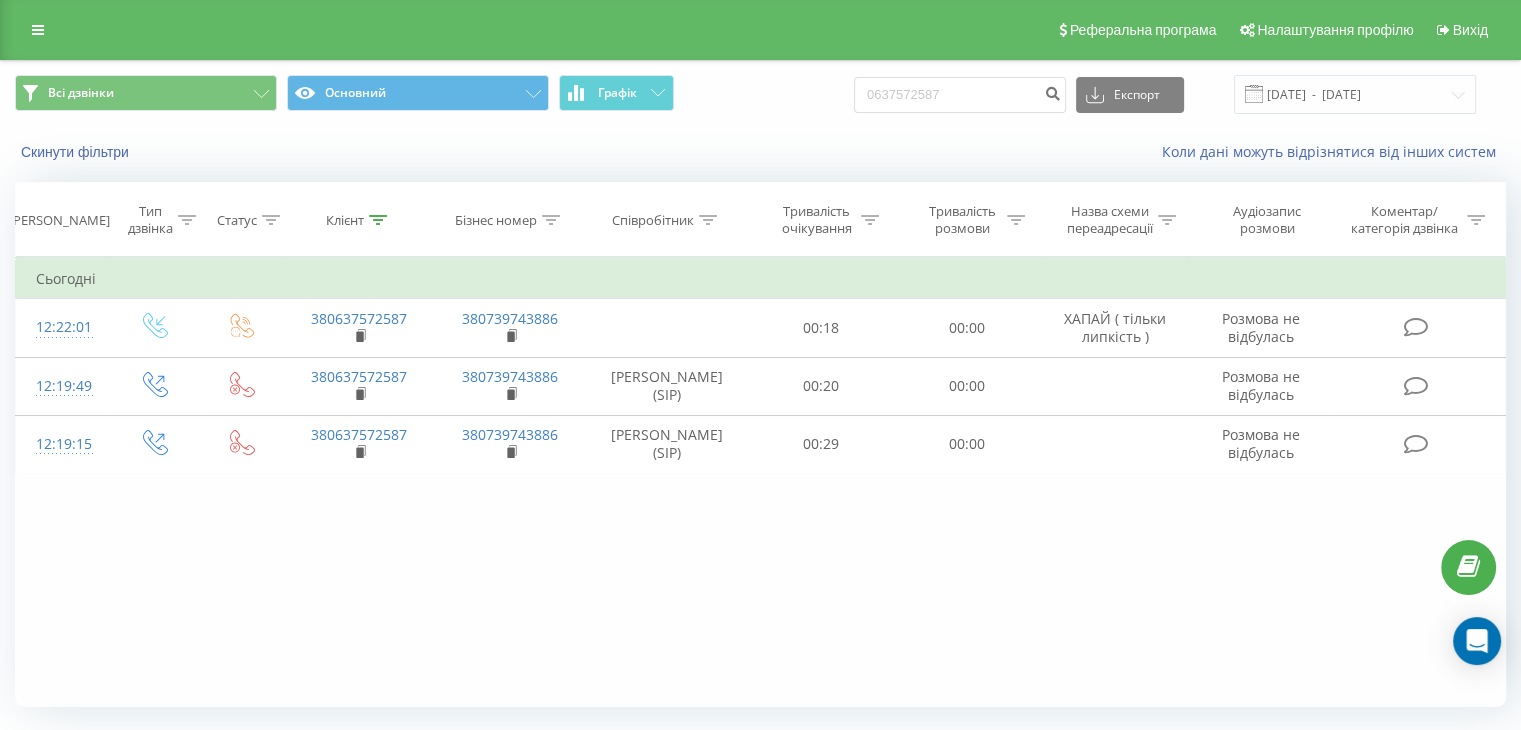 click on "Фільтрувати за умовою Дорівнює Введіть значення Скасувати OK Фільтрувати за умовою Дорівнює Введіть значення Скасувати OK Фільтрувати за умовою Містить Скасувати OK Фільтрувати за умовою Містить Скасувати OK Фільтрувати за умовою Містить Скасувати OK Фільтрувати за умовою Дорівнює Скасувати OK Фільтрувати за умовою Дорівнює Скасувати OK Фільтрувати за умовою Містить Скасувати OK Фільтрувати за умовою Дорівнює Введіть значення Скасувати OK Сьогодні  12:22:01         380637572587 380739743886 00:18 00:00 ХАПАЙ ( тільки липкість ) Розмова не відбулась  12:19:49         380637572587 380739743886 00:20 00:00" at bounding box center [760, 482] 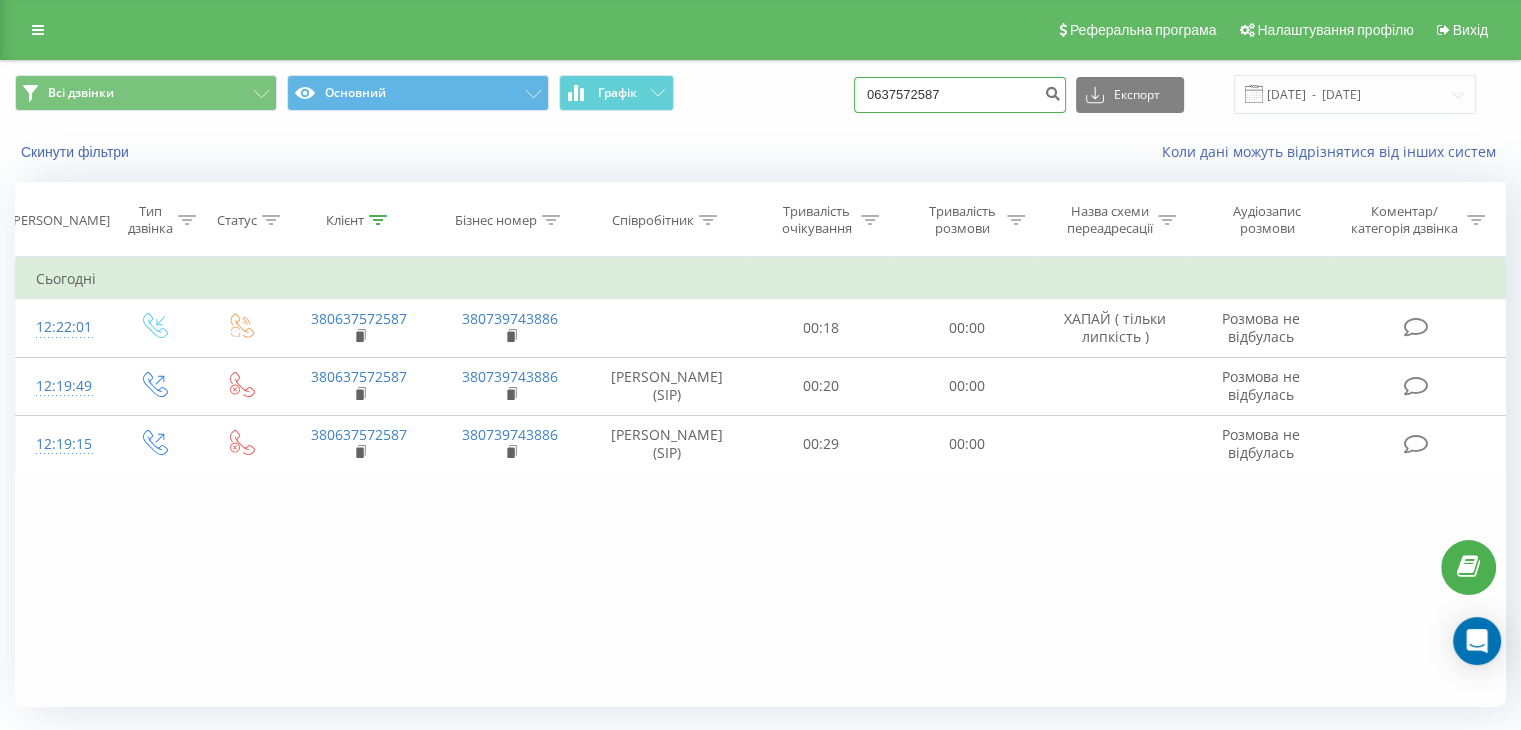 drag, startPoint x: 984, startPoint y: 89, endPoint x: 616, endPoint y: 55, distance: 369.56732 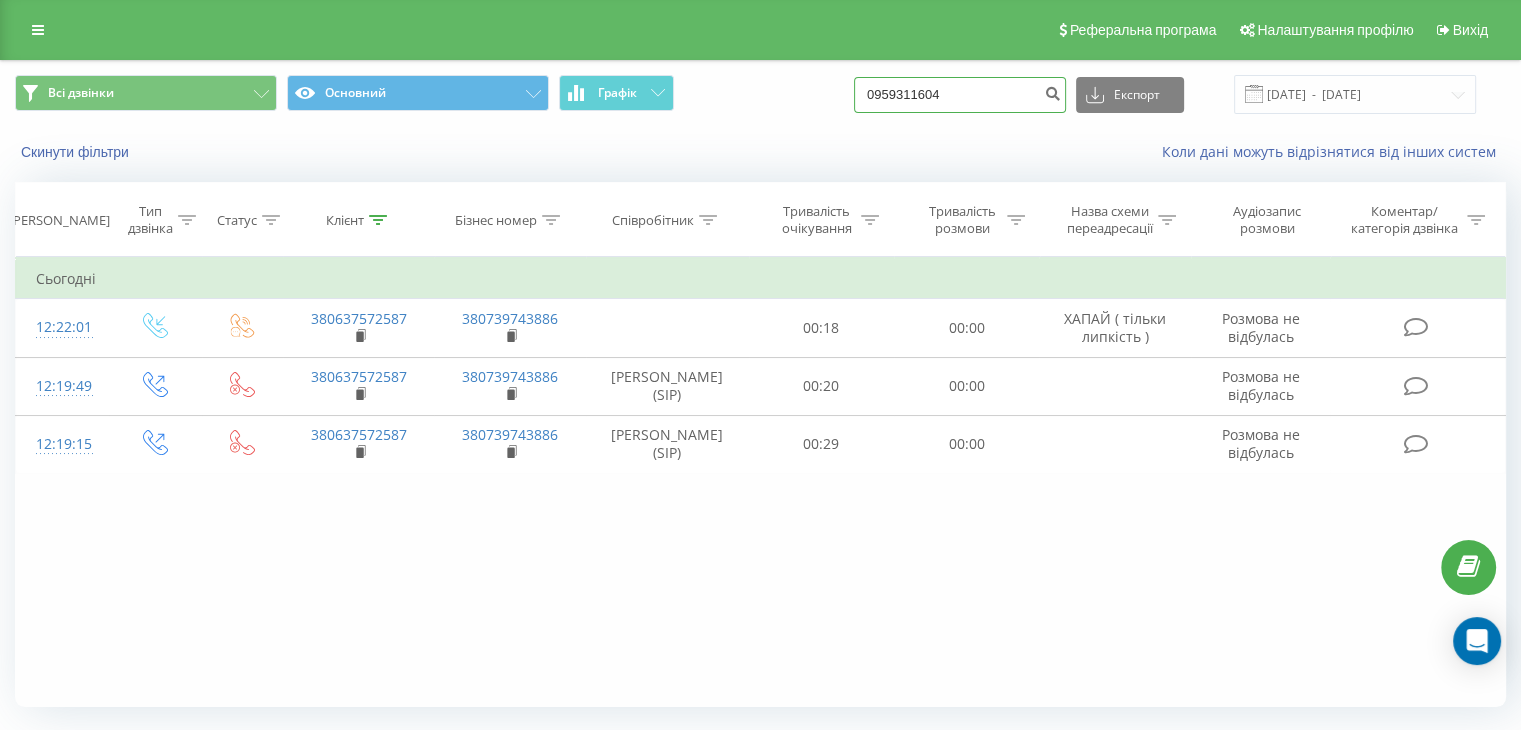 type on "0959311604" 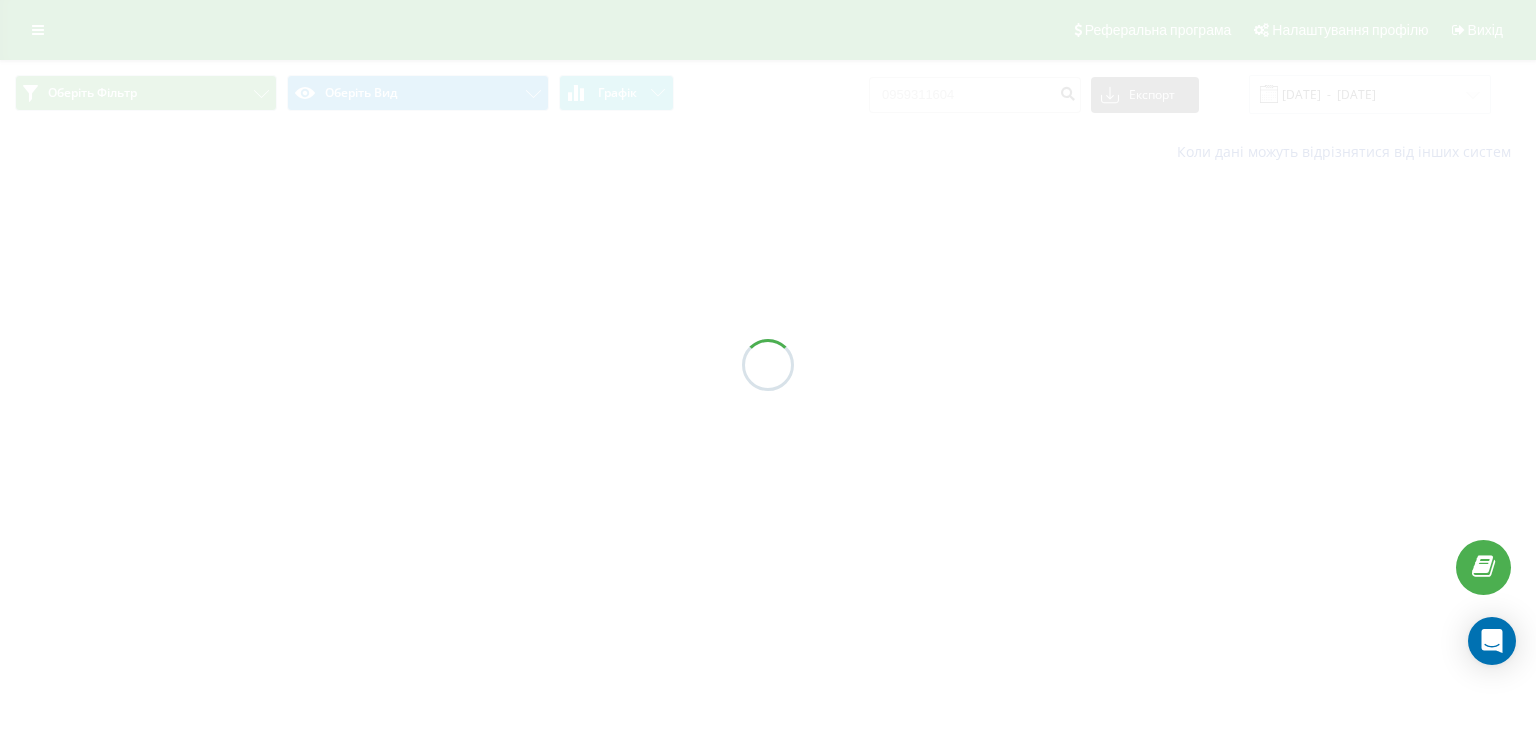 scroll, scrollTop: 0, scrollLeft: 0, axis: both 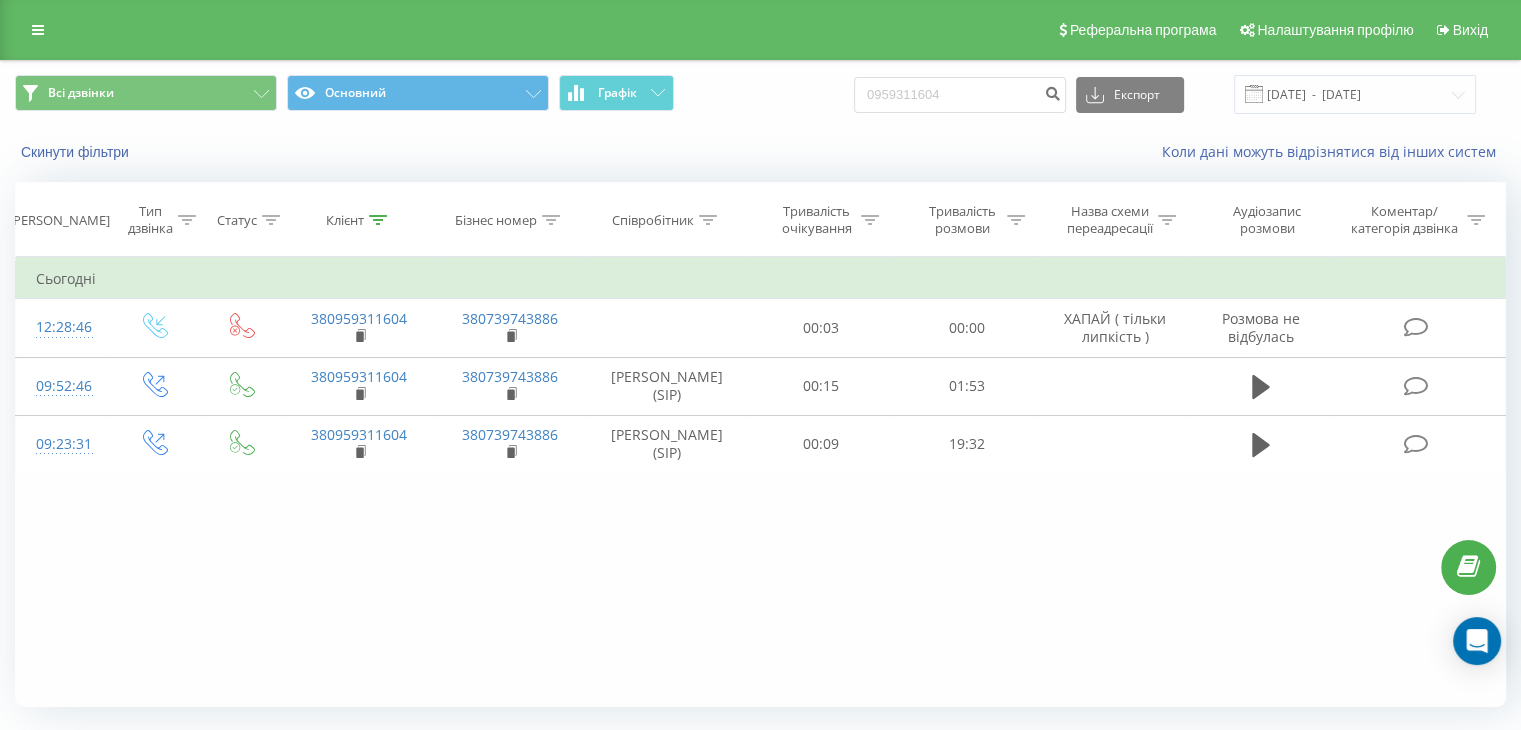 click on "Фільтрувати за умовою Дорівнює Введіть значення Скасувати OK Фільтрувати за умовою Дорівнює Введіть значення Скасувати OK Фільтрувати за умовою Містить Скасувати OK Фільтрувати за умовою Містить Скасувати OK Фільтрувати за умовою Містить Скасувати OK Фільтрувати за умовою Дорівнює Скасувати OK Фільтрувати за умовою Дорівнює Скасувати OK Фільтрувати за умовою Містить Скасувати OK Фільтрувати за умовою Дорівнює Введіть значення Скасувати OK Сьогодні  12:28:46         380959311604 380739743886 00:03 00:00 ХАПАЙ ( тільки липкість ) Розмова не відбулась  09:52:46         380959311604 380739743886 00:15 01:53" at bounding box center [760, 482] 